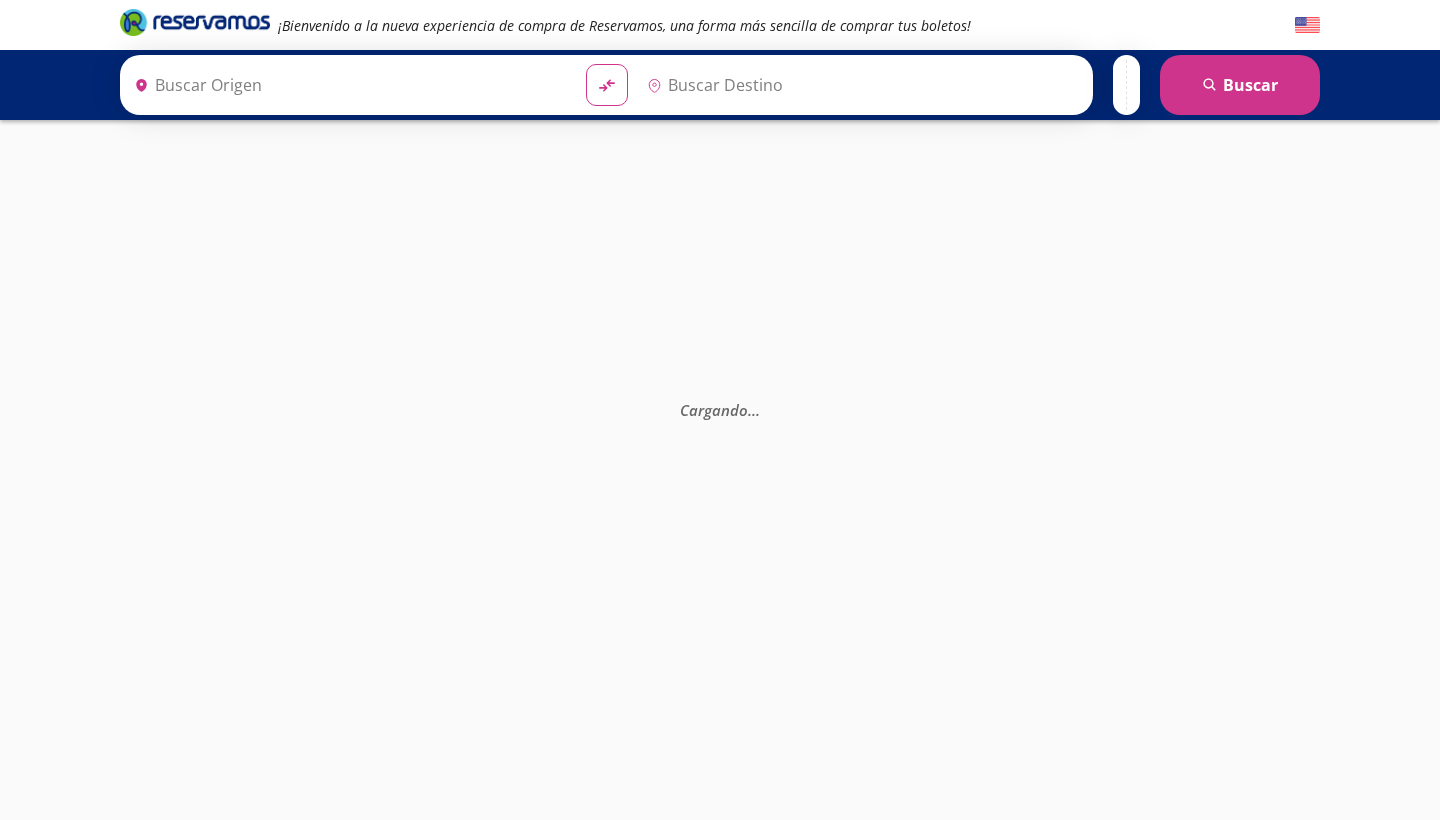 type on "[GEOGRAPHIC_DATA], [GEOGRAPHIC_DATA]" 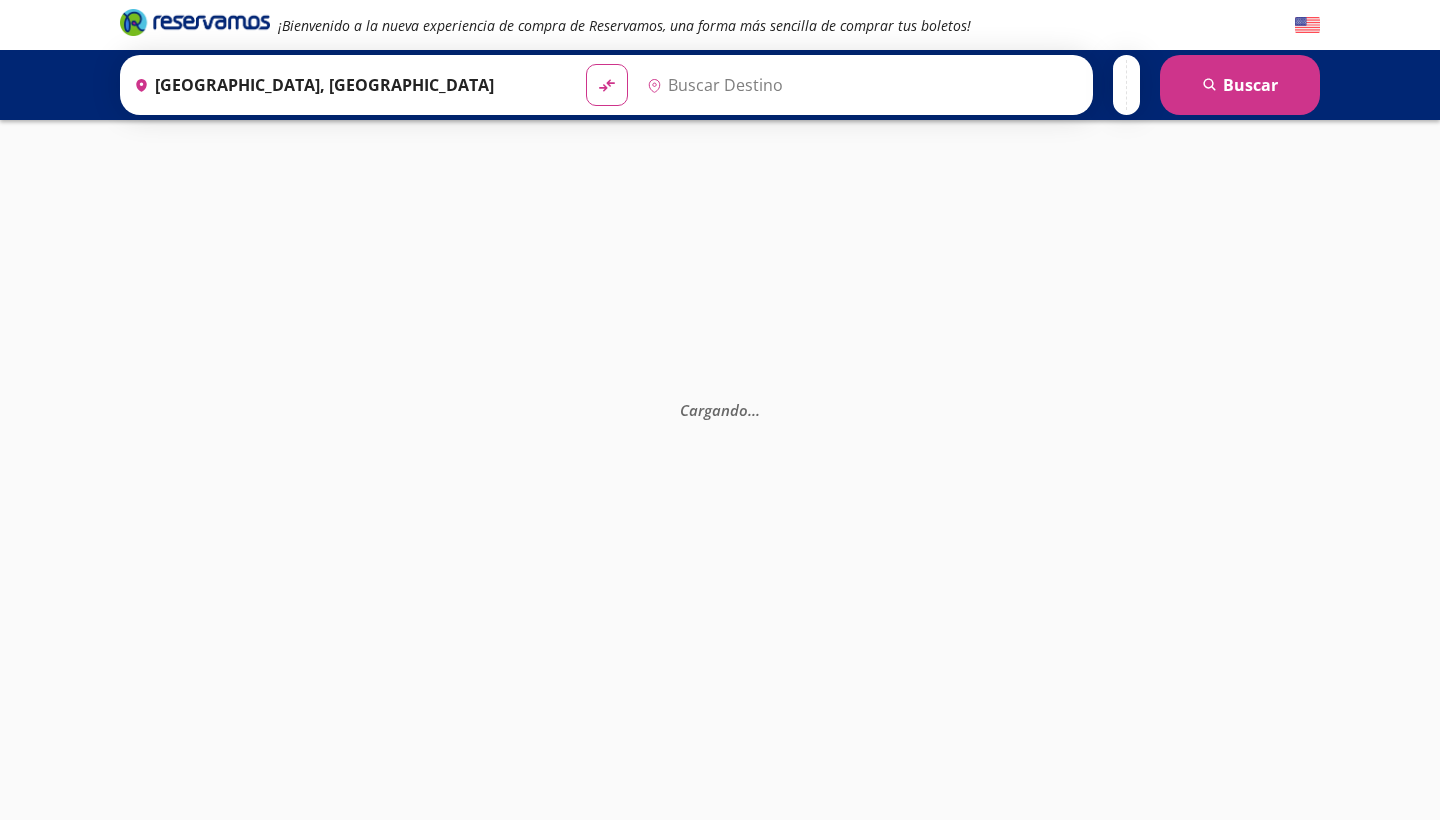 type on "[GEOGRAPHIC_DATA], [GEOGRAPHIC_DATA]" 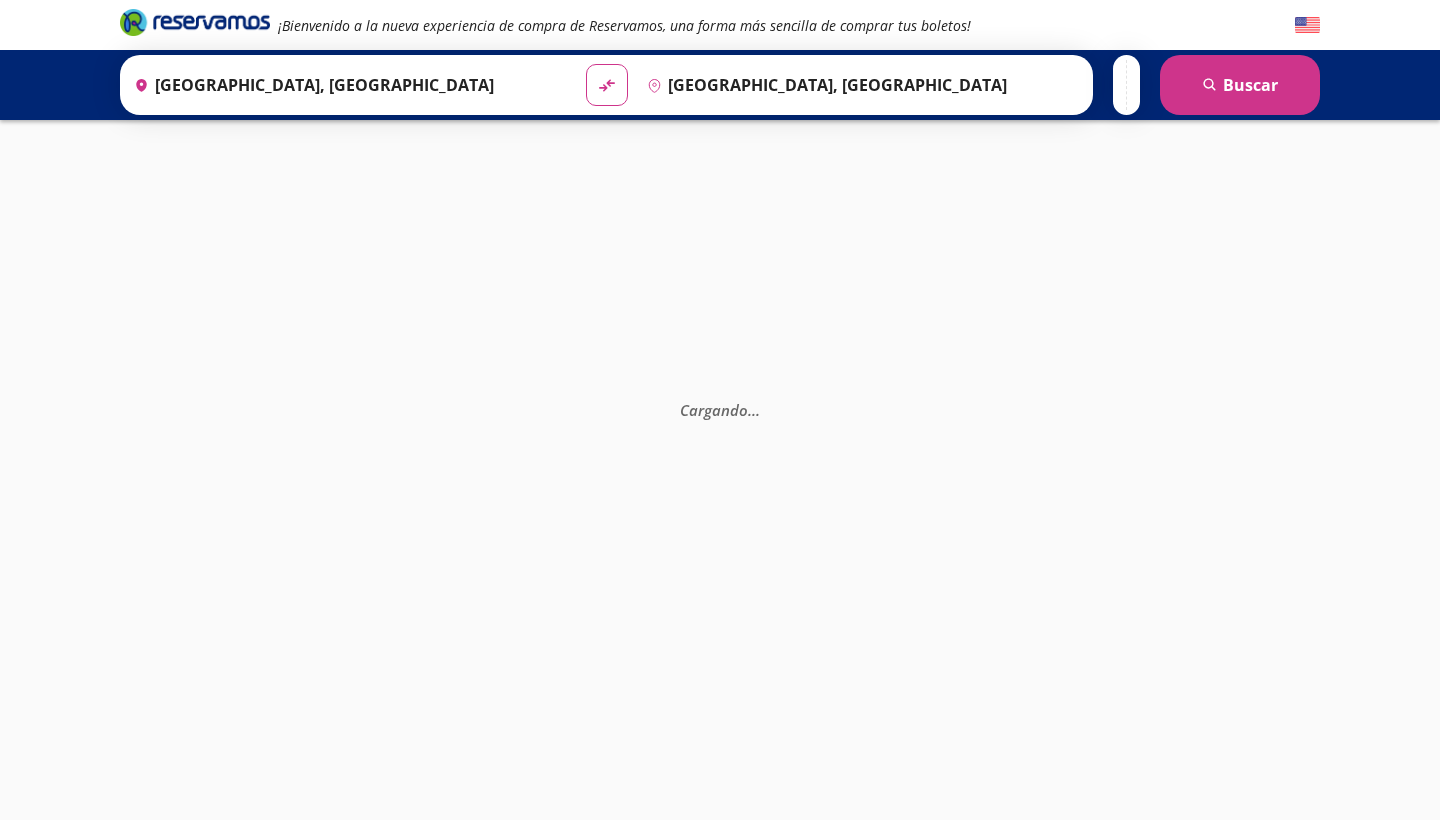 scroll, scrollTop: 0, scrollLeft: 0, axis: both 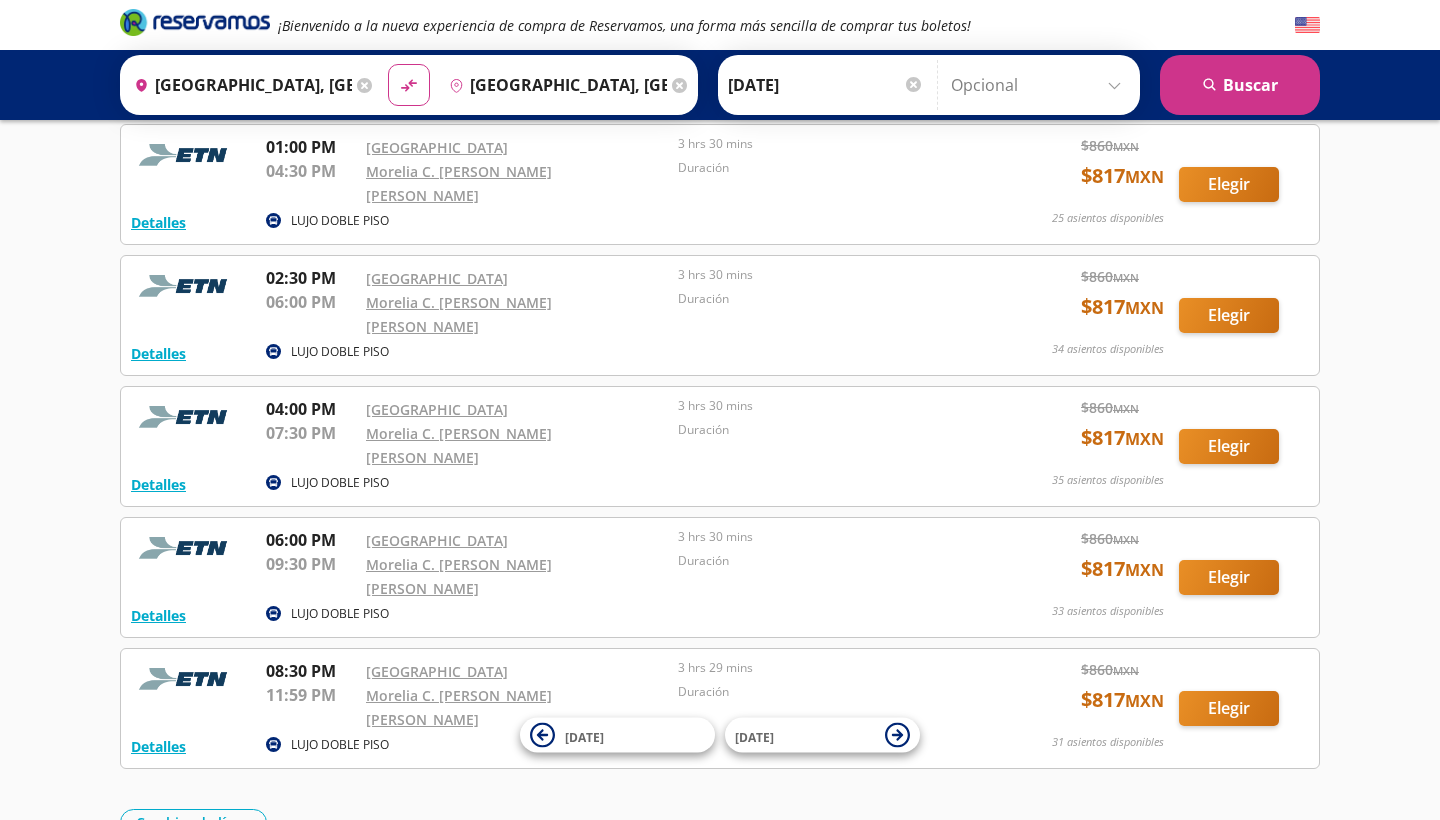 click on "Elegir" at bounding box center [1229, 708] 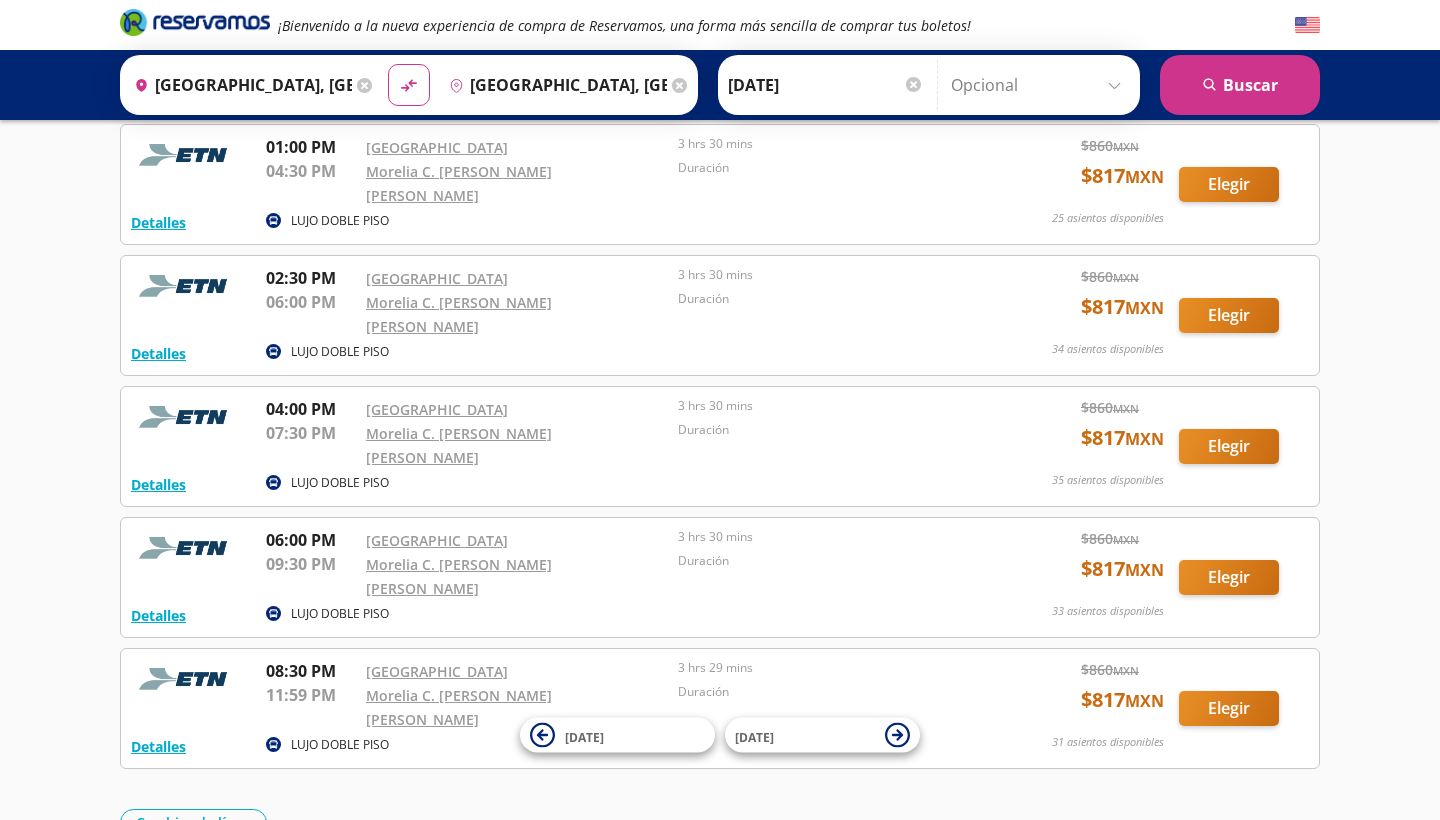 scroll, scrollTop: 0, scrollLeft: 0, axis: both 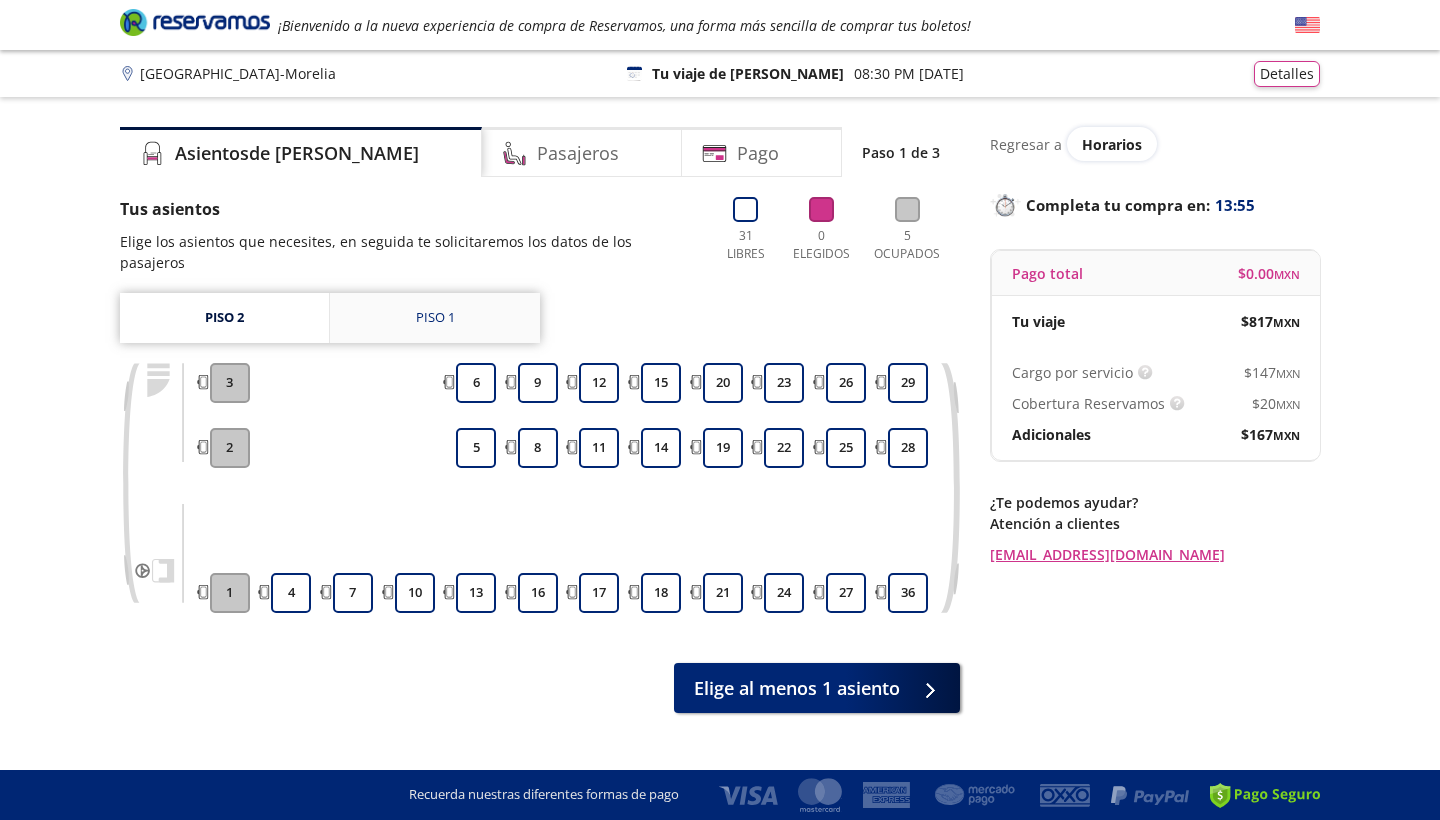 click on "Piso 1" at bounding box center [435, 318] 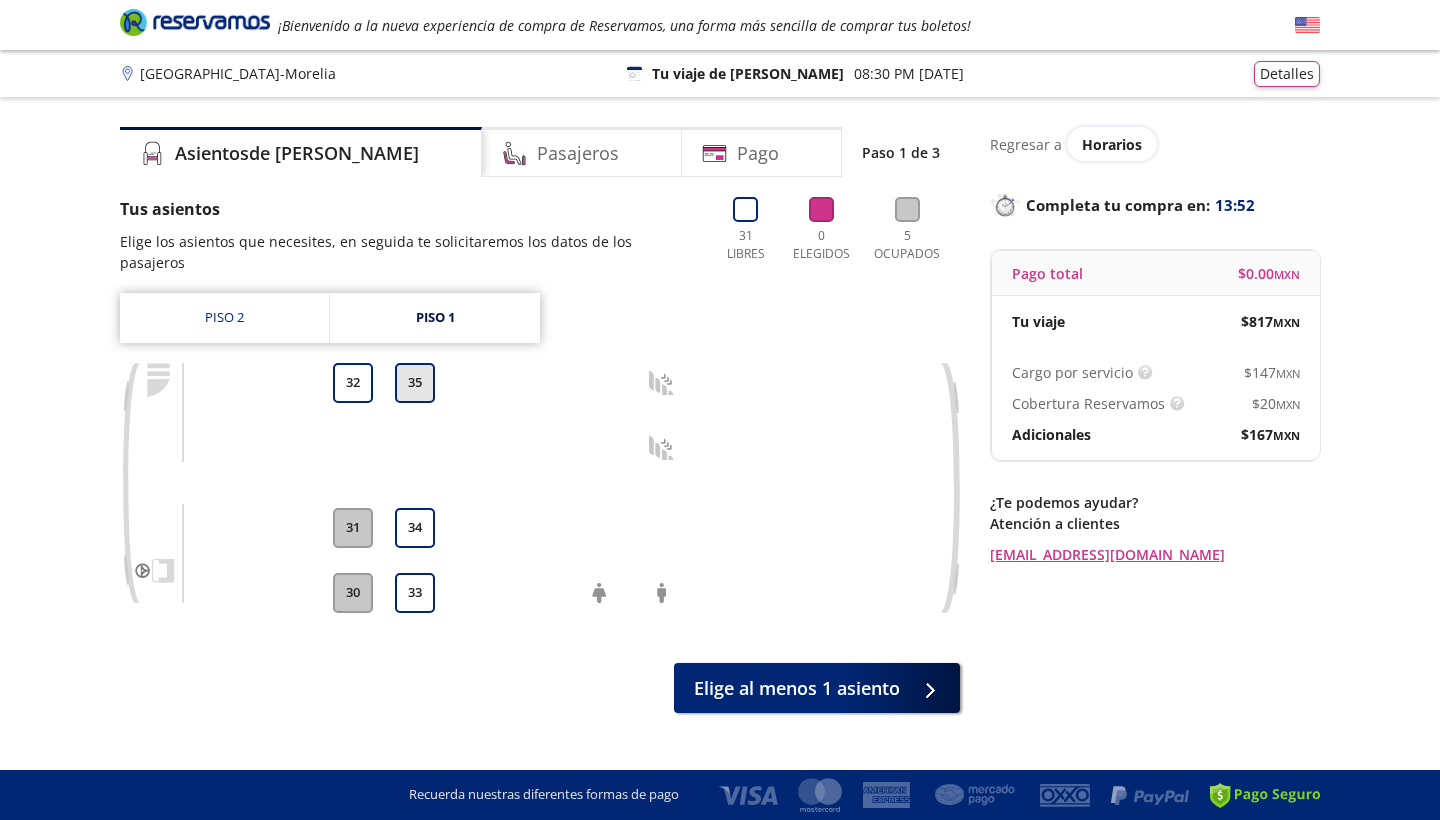 click on "35" at bounding box center [415, 383] 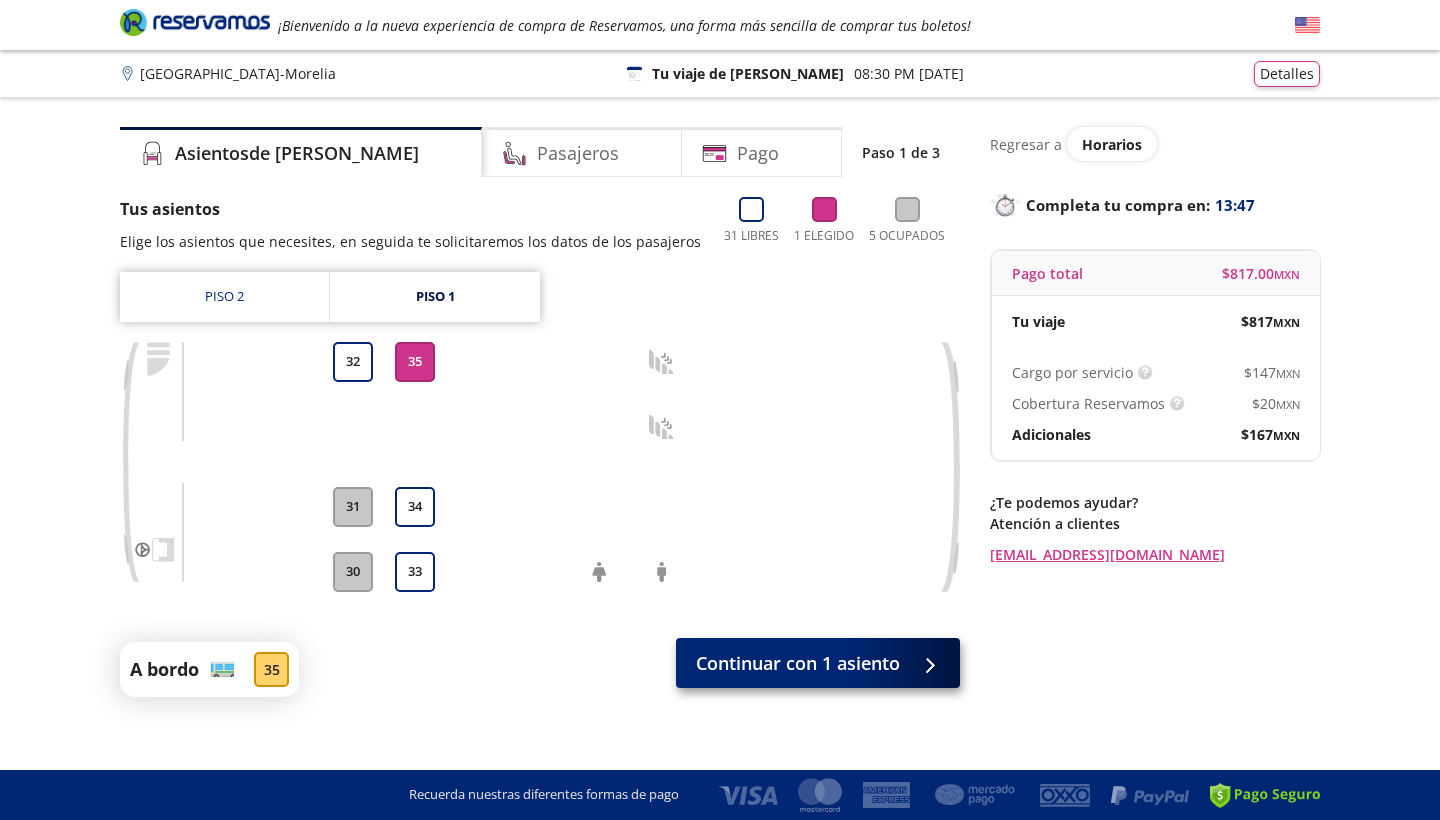 click on "Continuar con 1 asiento" at bounding box center [798, 663] 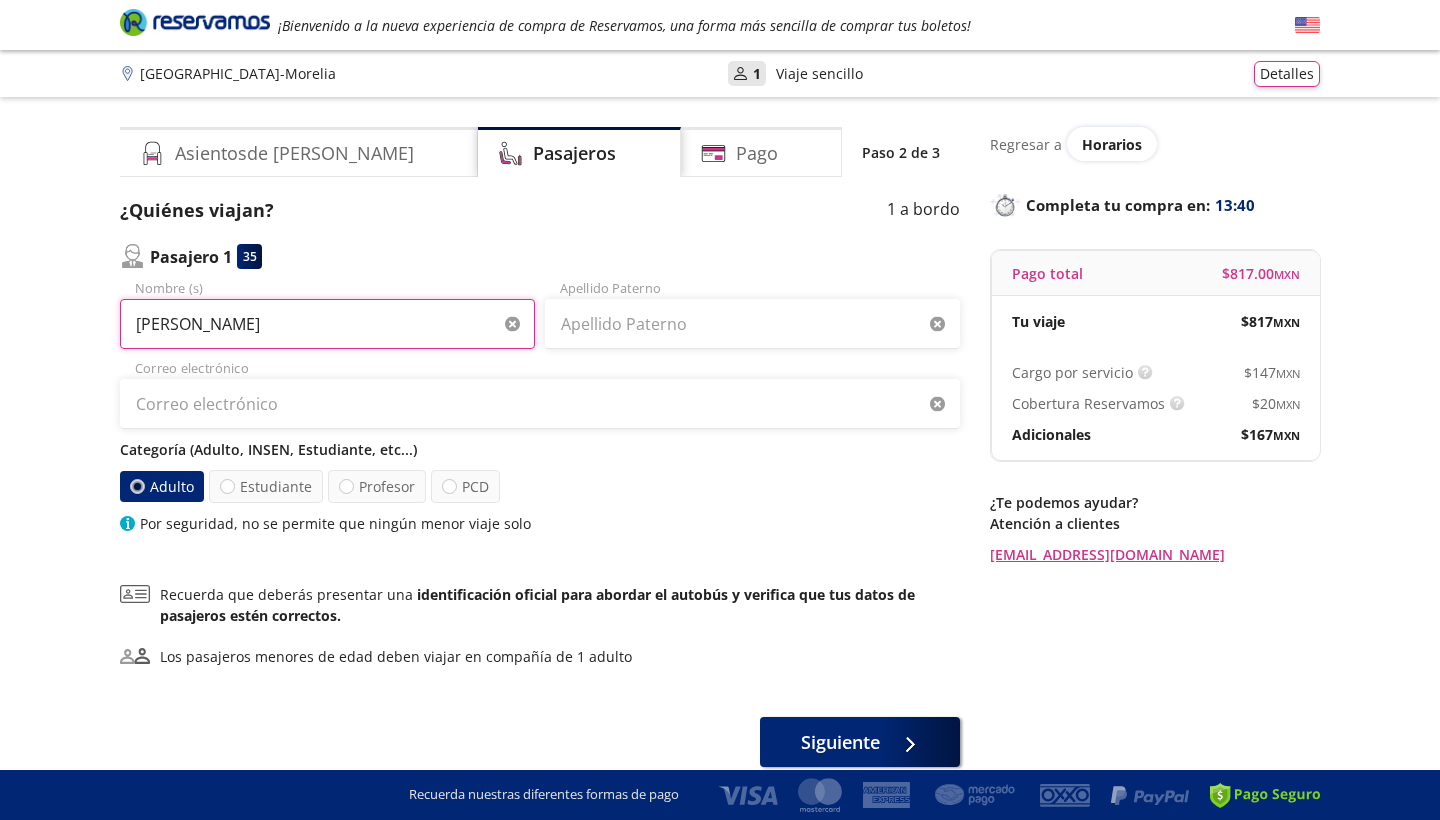type on "[PERSON_NAME]" 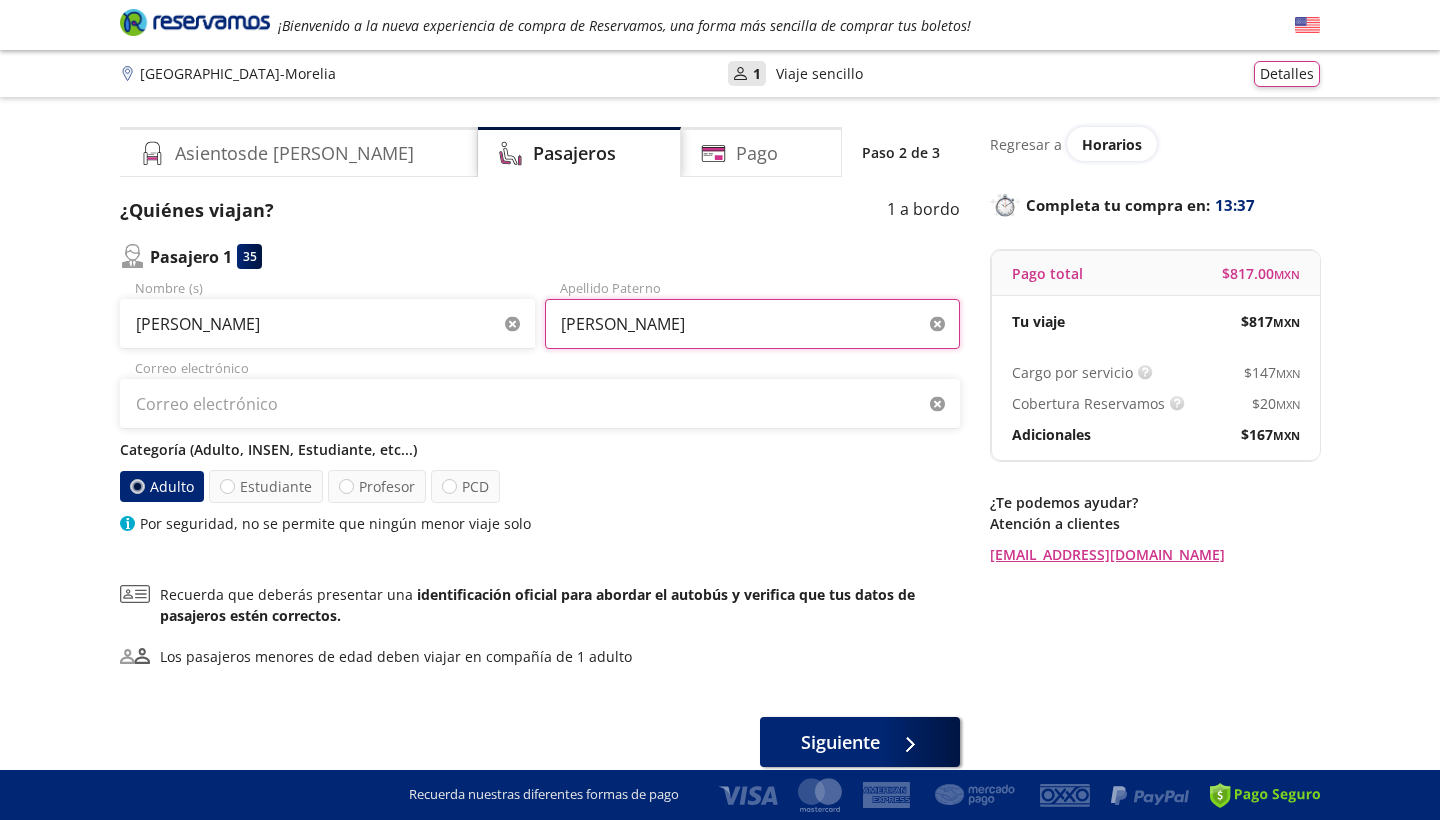 type on "[PERSON_NAME]" 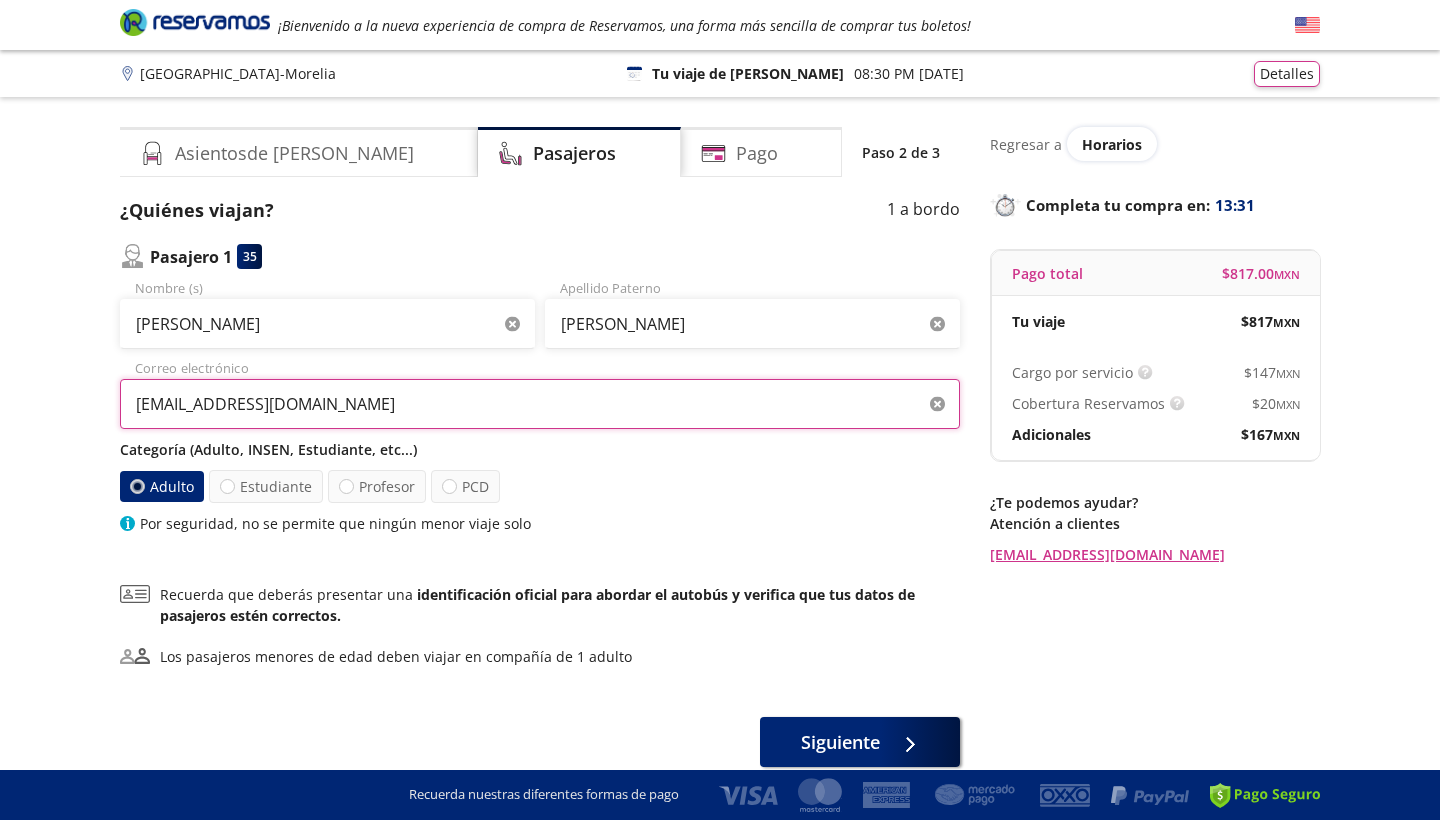 type on "[EMAIL_ADDRESS][DOMAIN_NAME]" 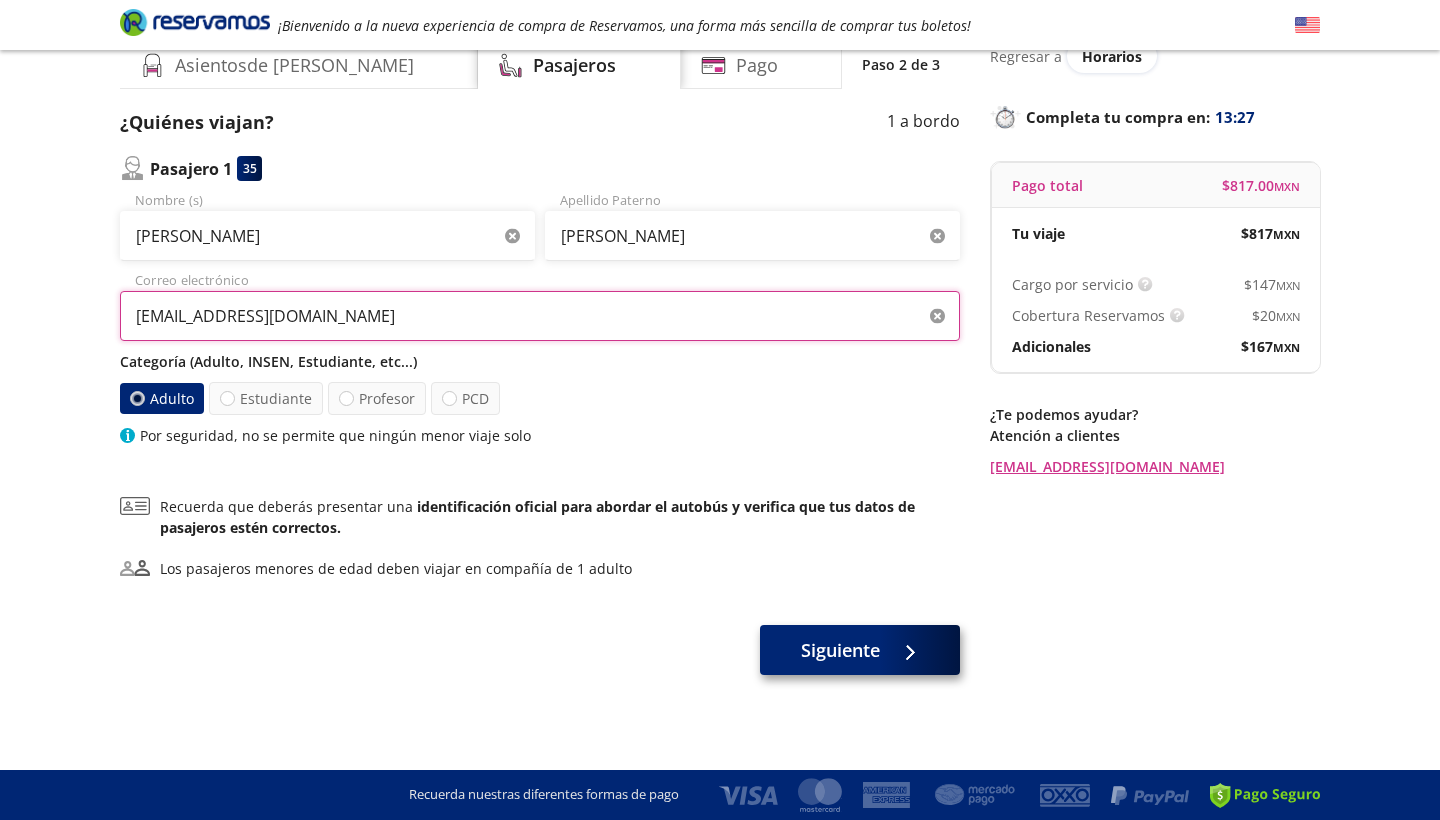 scroll, scrollTop: 88, scrollLeft: 0, axis: vertical 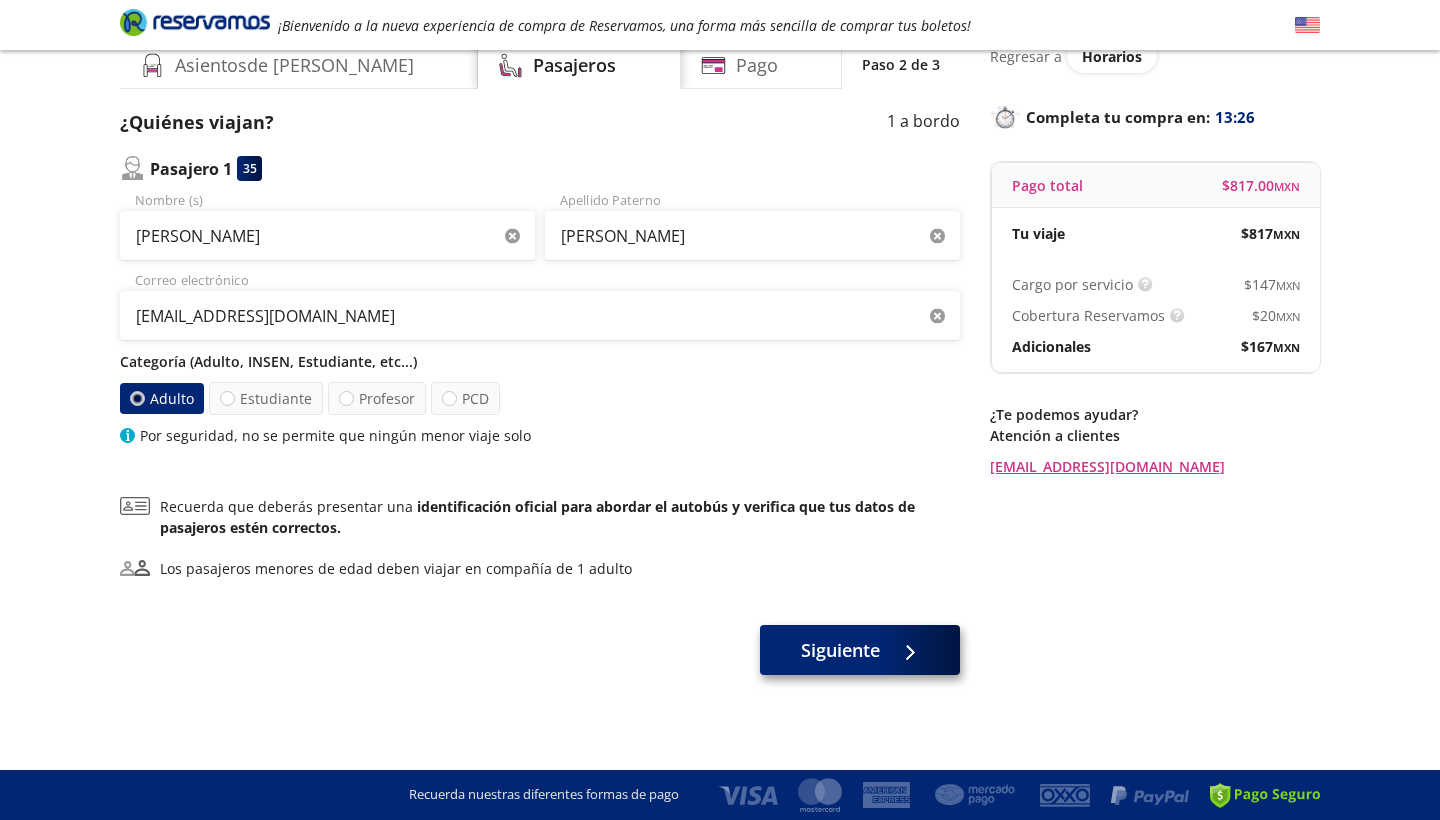 click on "Siguiente" at bounding box center [840, 650] 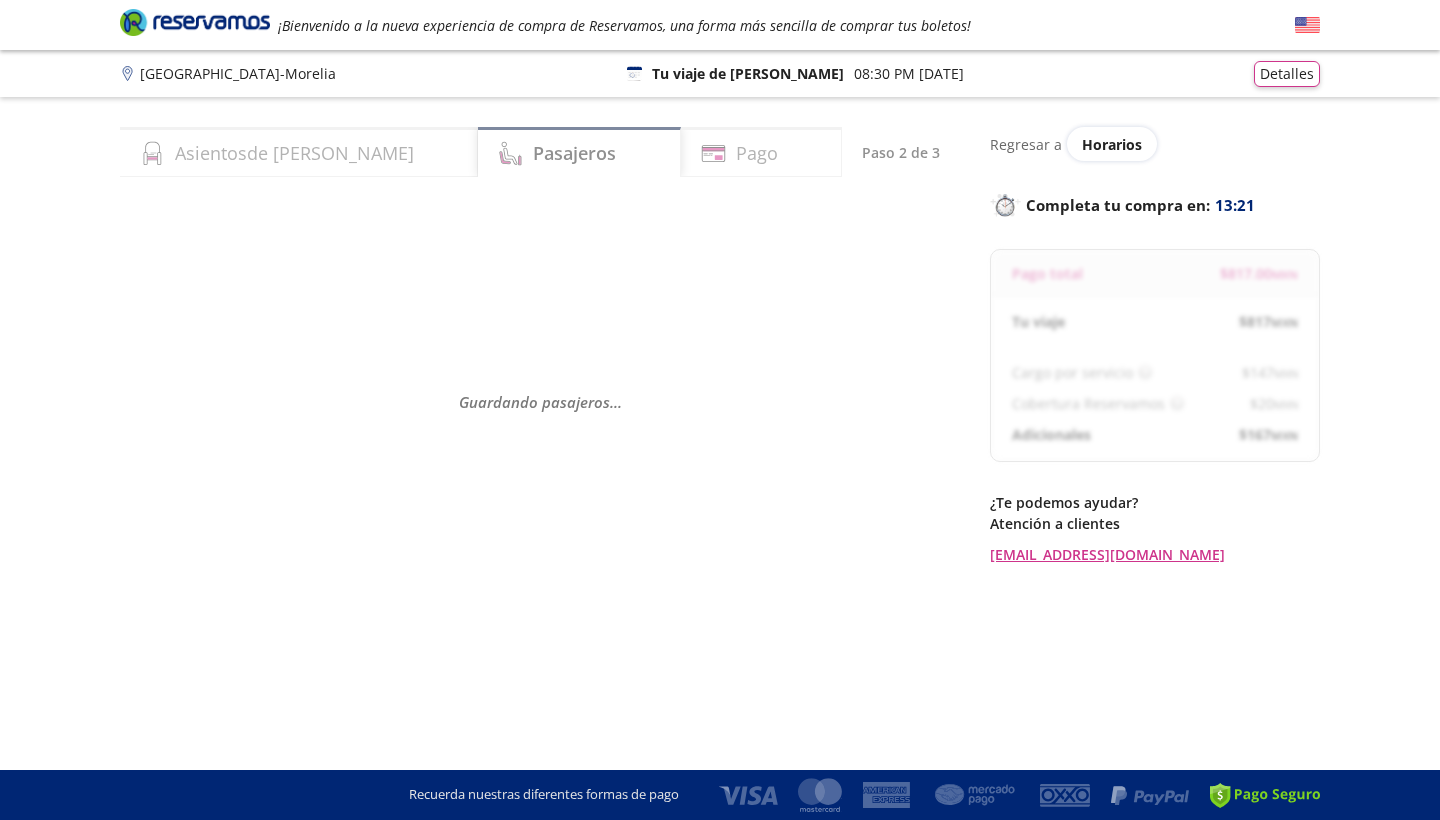 select on "MX" 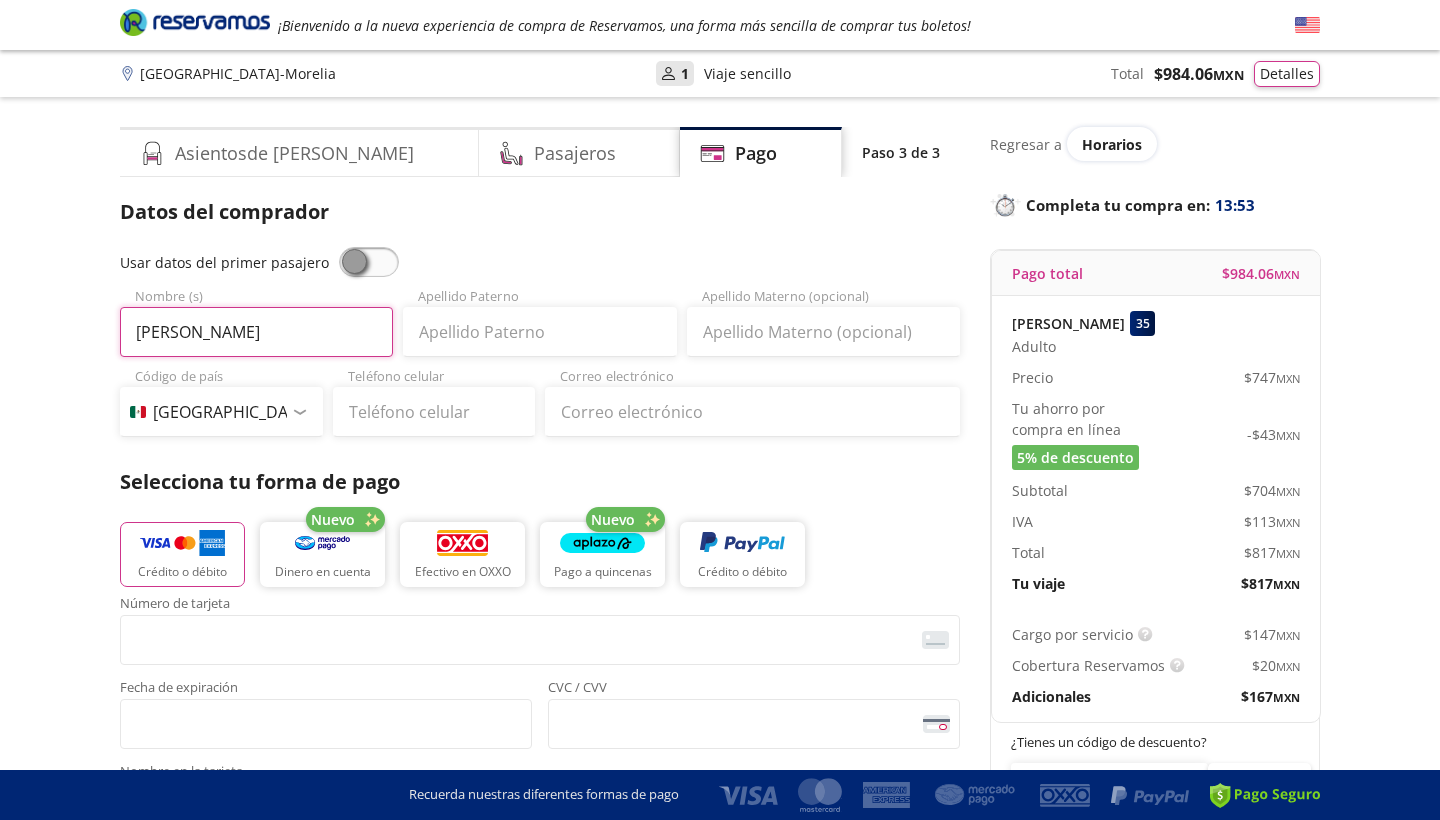 type on "[PERSON_NAME]" 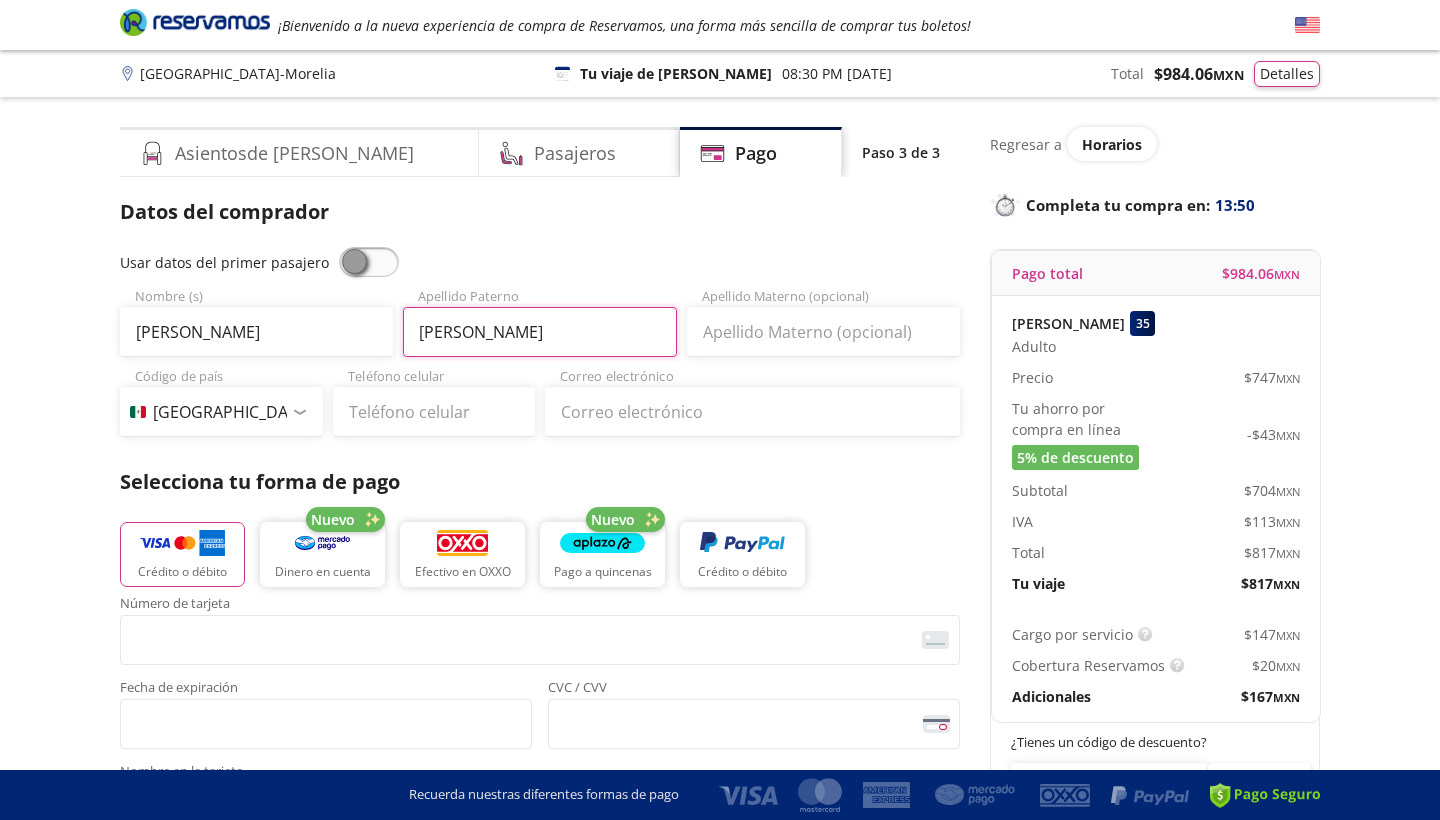 type on "[PERSON_NAME]" 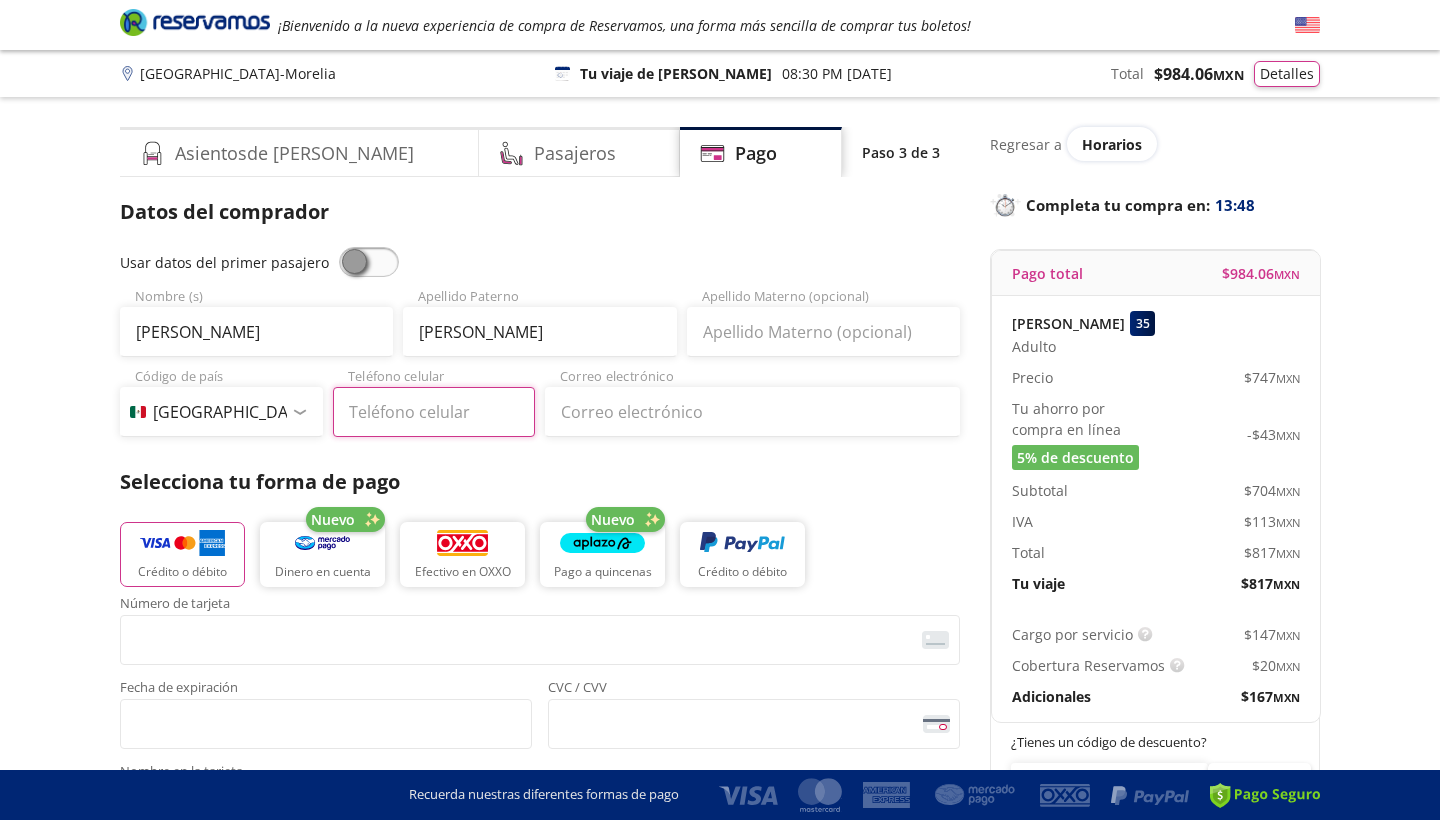 type on "3" 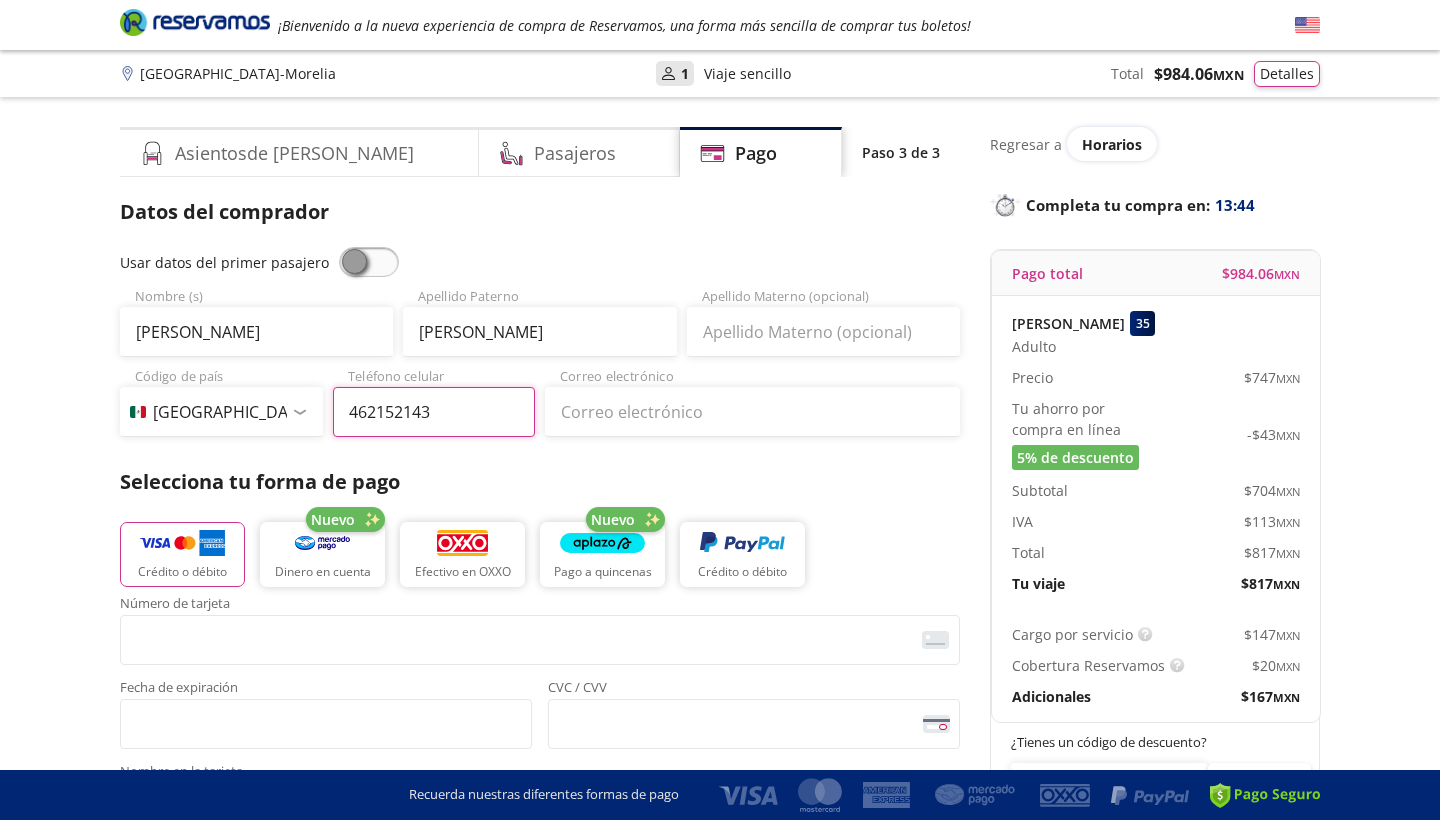 type on "462 152 1437" 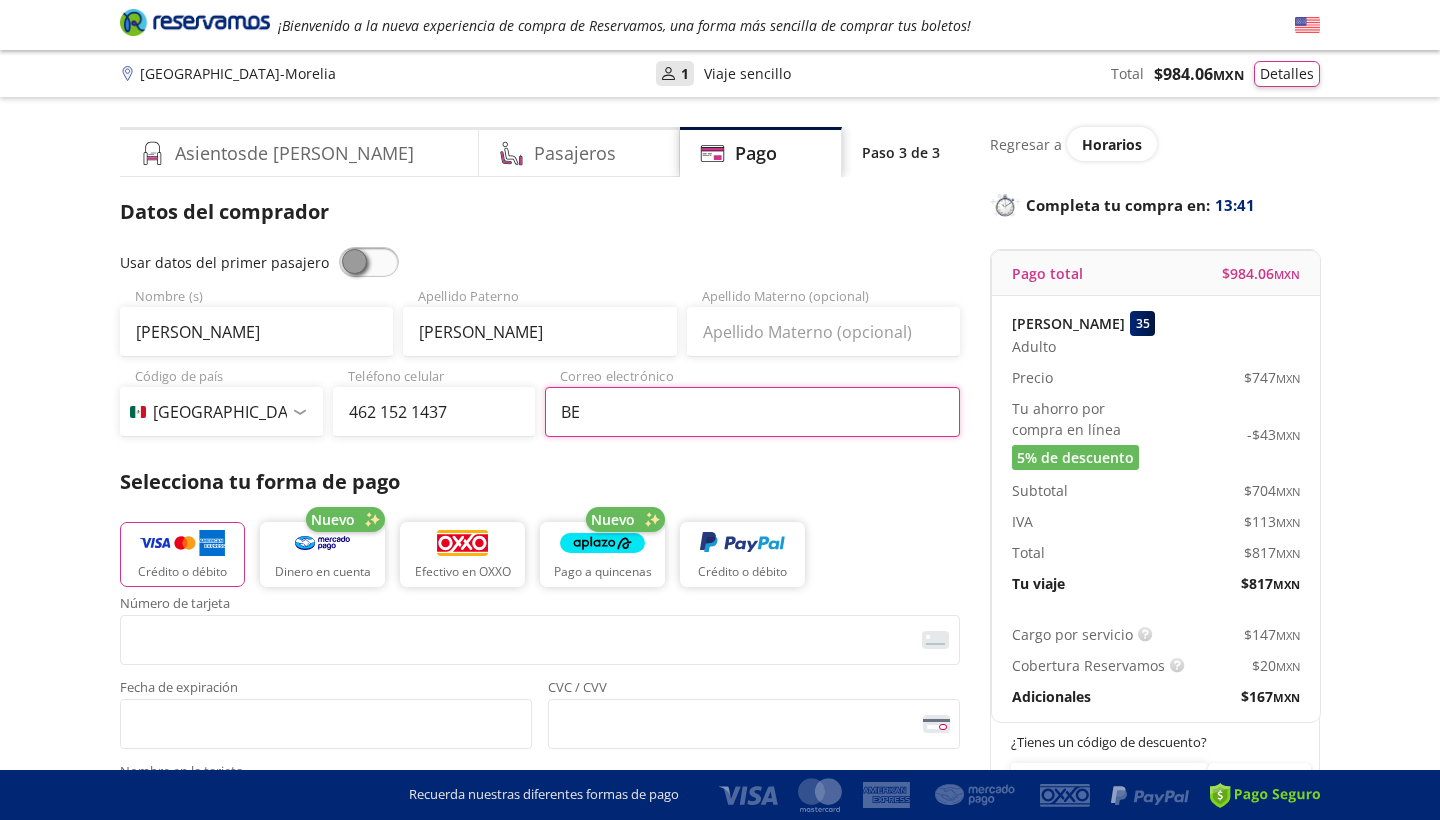 type on "B" 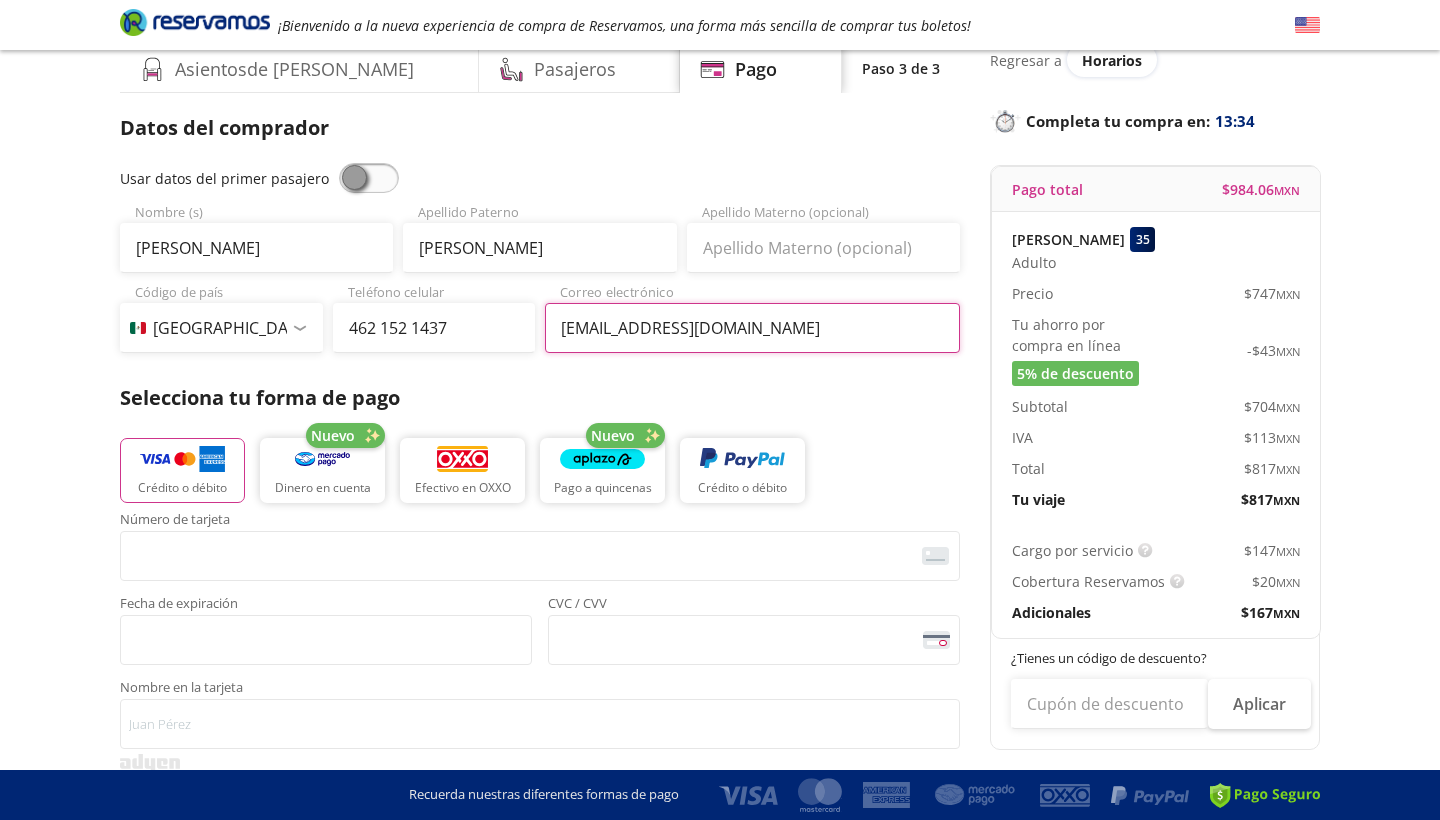 scroll, scrollTop: 153, scrollLeft: 0, axis: vertical 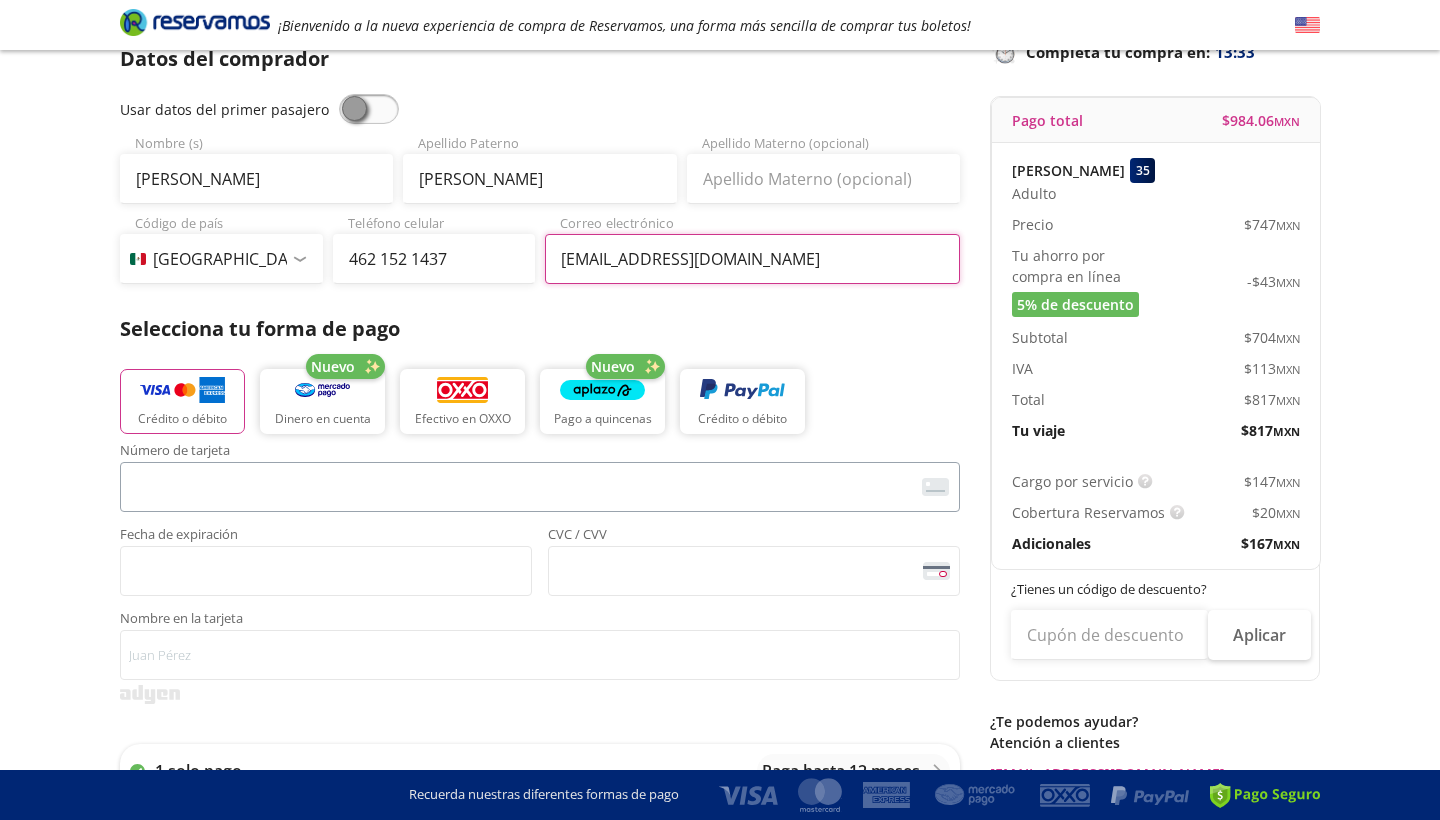 type on "[EMAIL_ADDRESS][DOMAIN_NAME]" 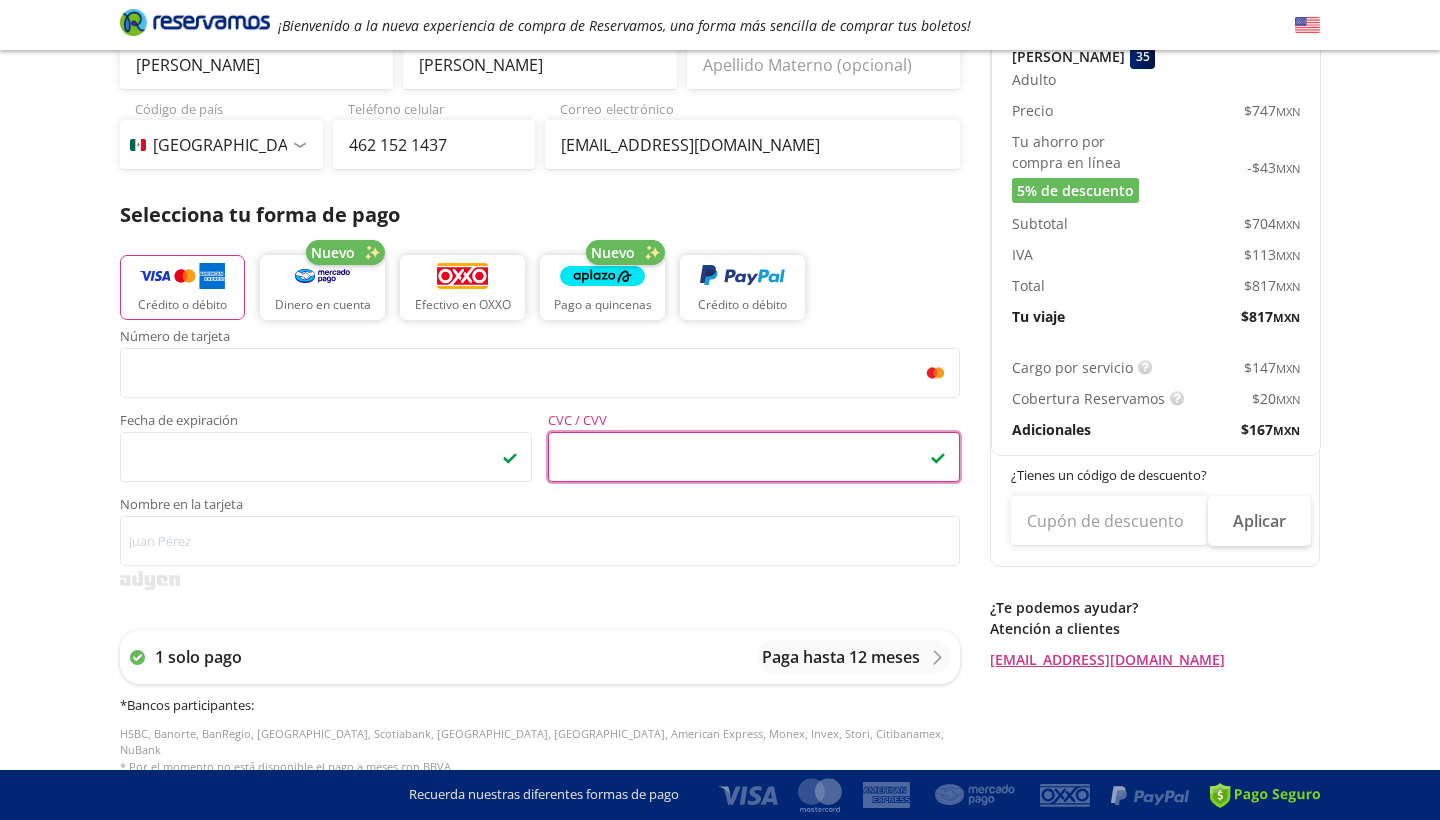 scroll, scrollTop: 440, scrollLeft: 0, axis: vertical 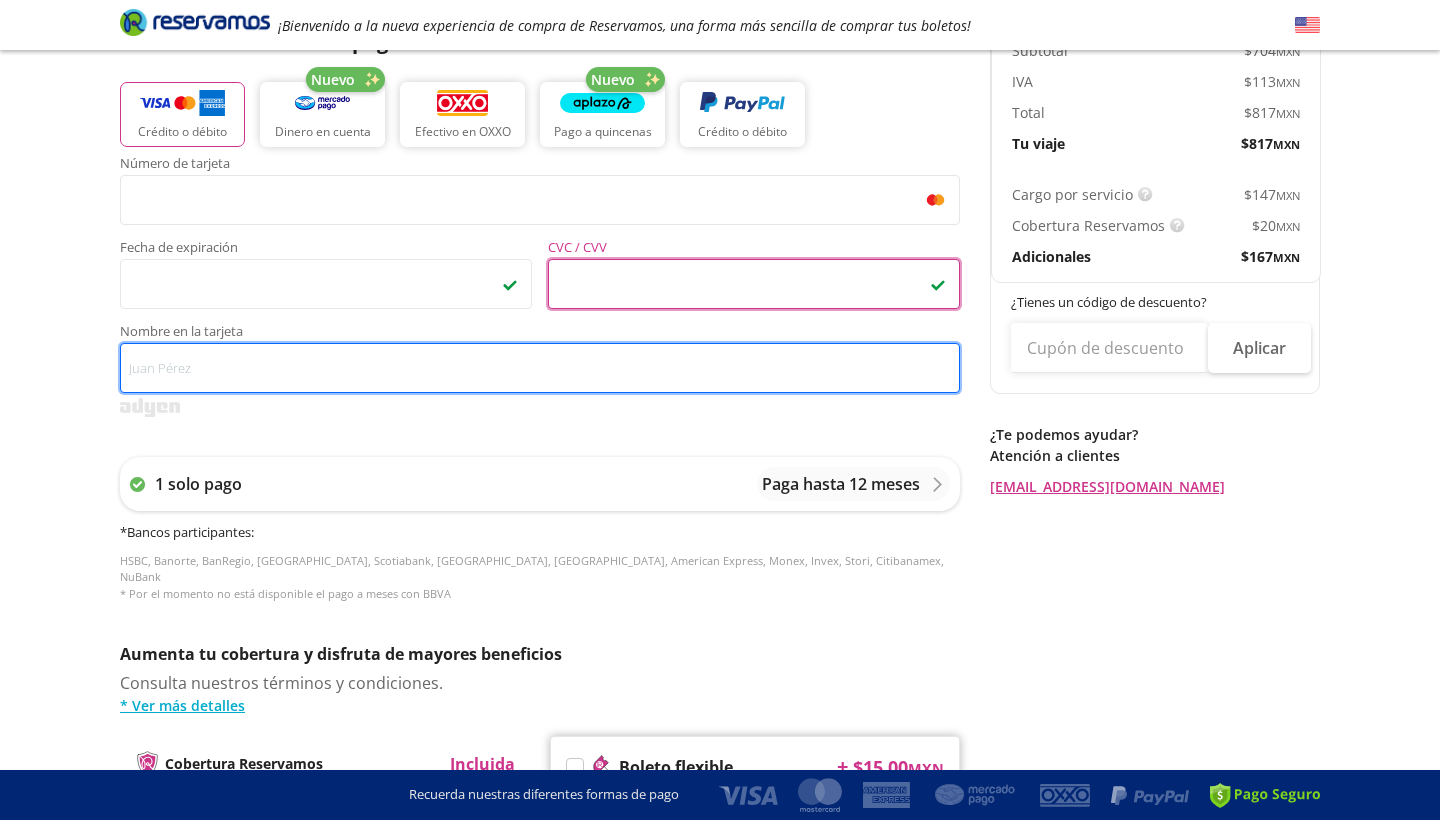 click on "Nombre en la tarjeta" at bounding box center [540, 368] 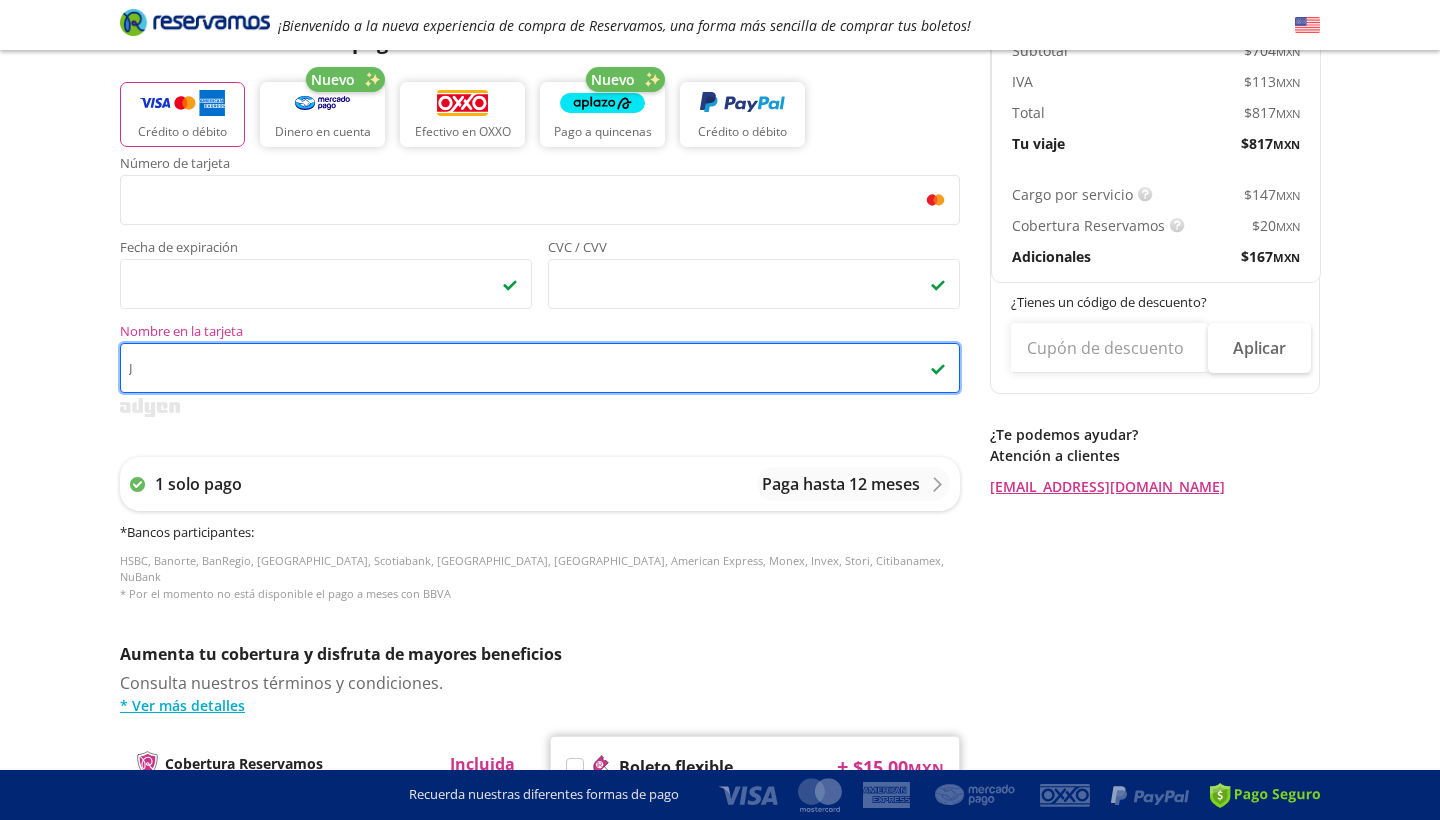 type on "J" 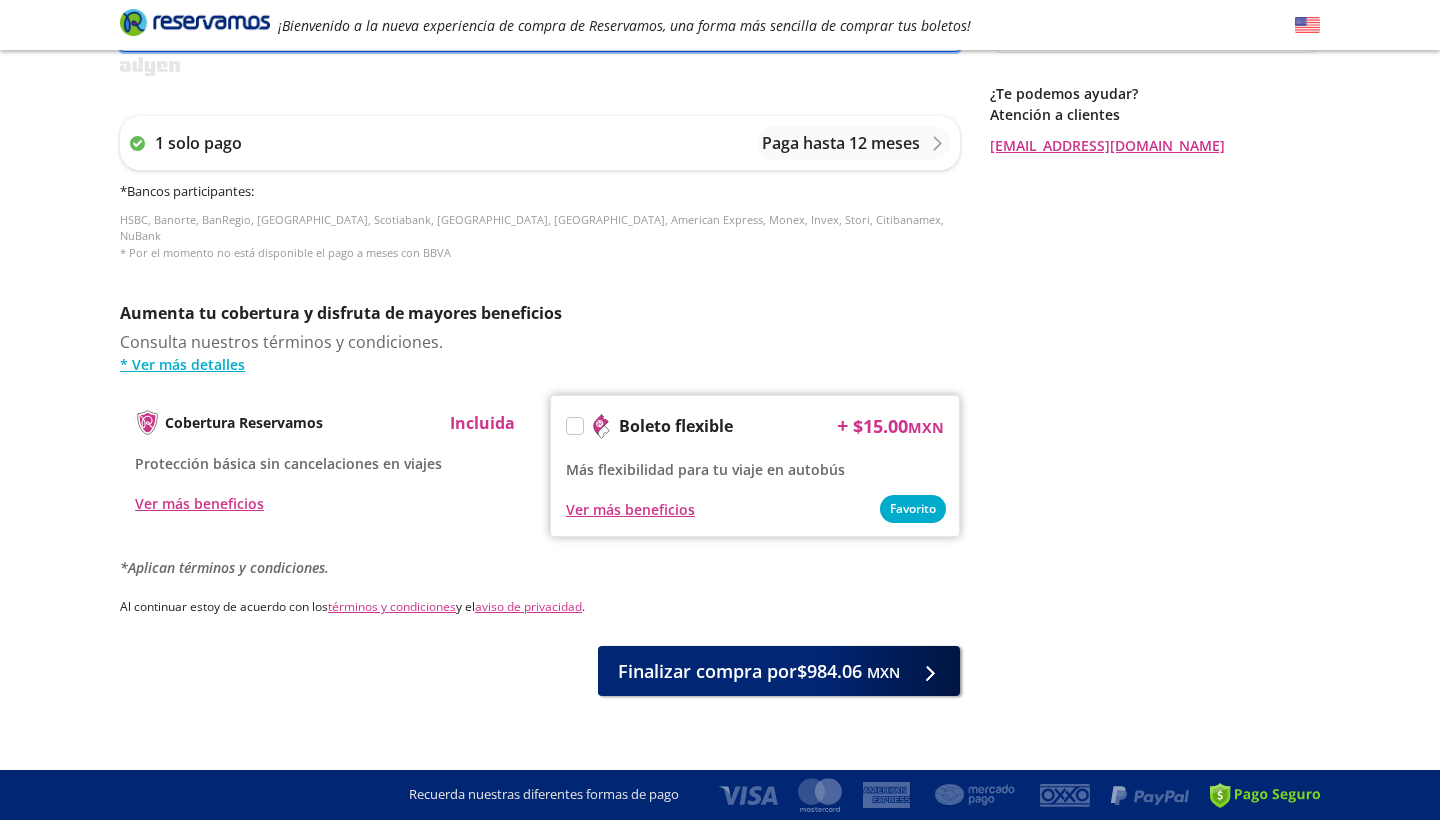 scroll, scrollTop: 780, scrollLeft: 0, axis: vertical 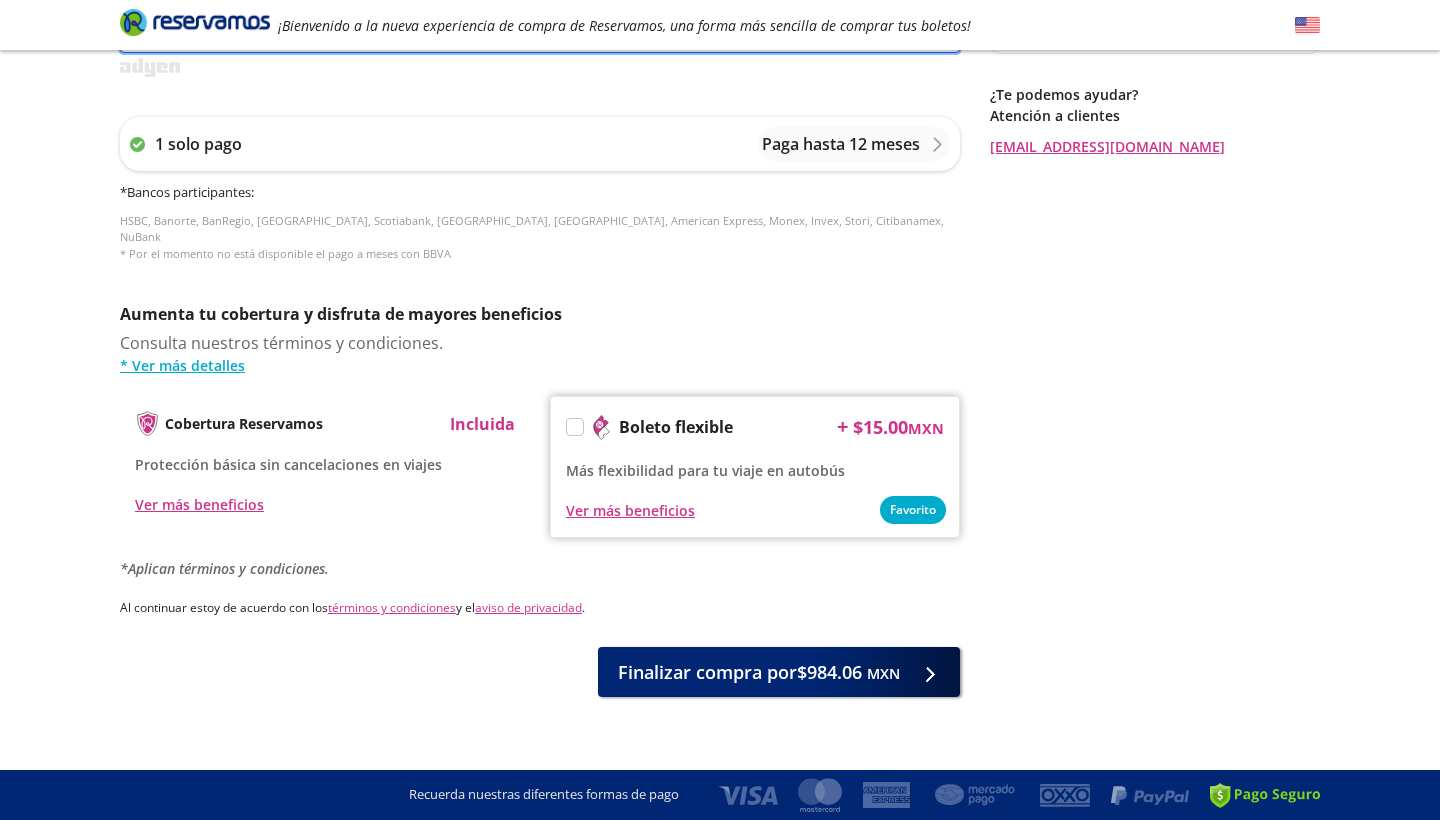 type on "J [PERSON_NAME]" 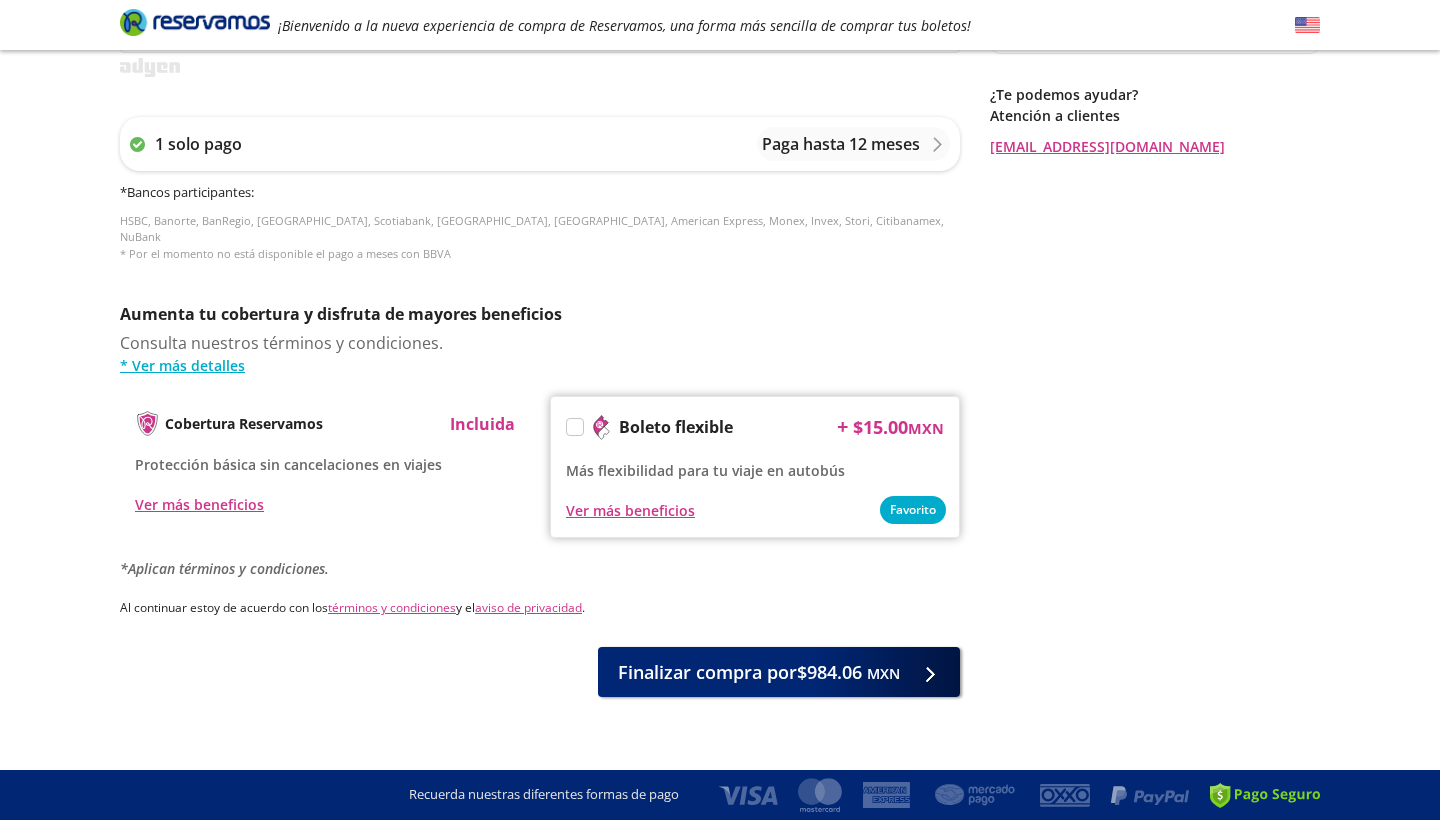 click at bounding box center (575, 427) 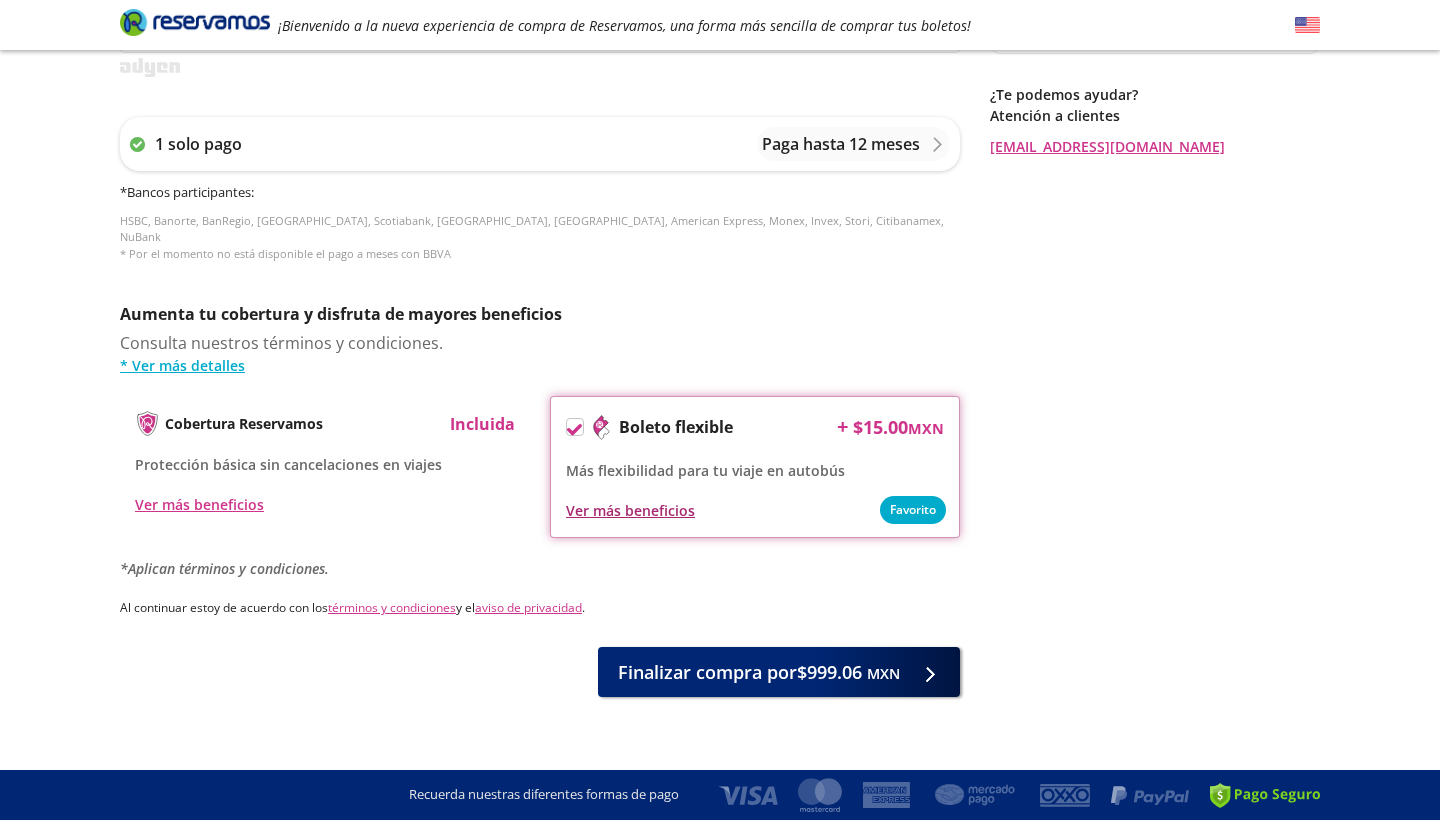 click on "Ver más beneficios" at bounding box center (630, 510) 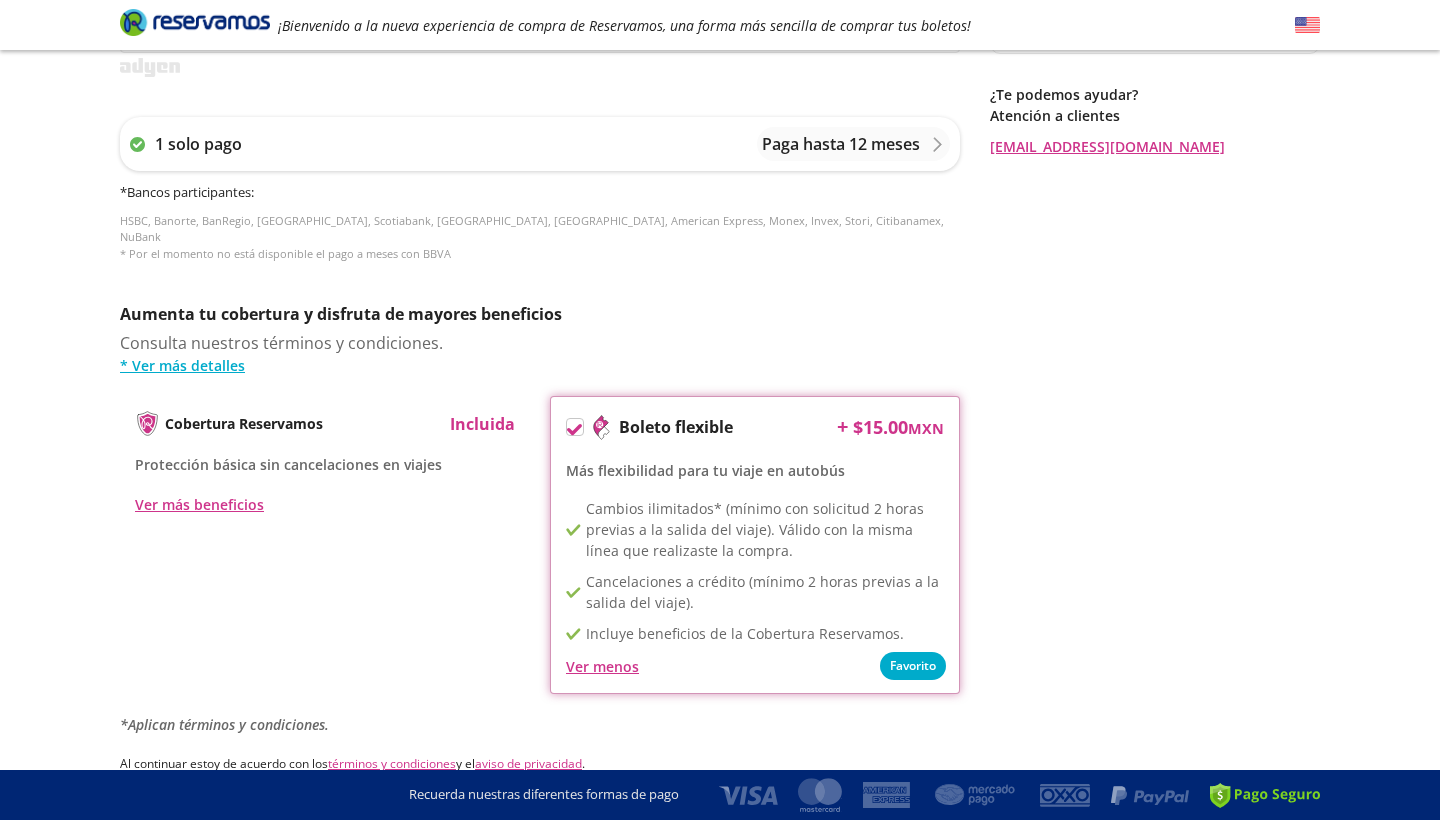 click on "Cobertura Reservamos Incluida Protección básica sin cancelaciones en viajes Ver más beneficios Boleto flexible + $ 15.00  MXN Más flexibilidad para tu viaje en autobús Favorito Cambios ilimitados* (mínimo con solicitud 2 horas previas a la salida del viaje). Válido con la misma línea que realizaste la compra. Cancelaciones a crédito (mínimo 2 horas previas a la salida del viaje). Incluye beneficios de la Cobertura Reservamos. Ver menos" at bounding box center (540, 545) 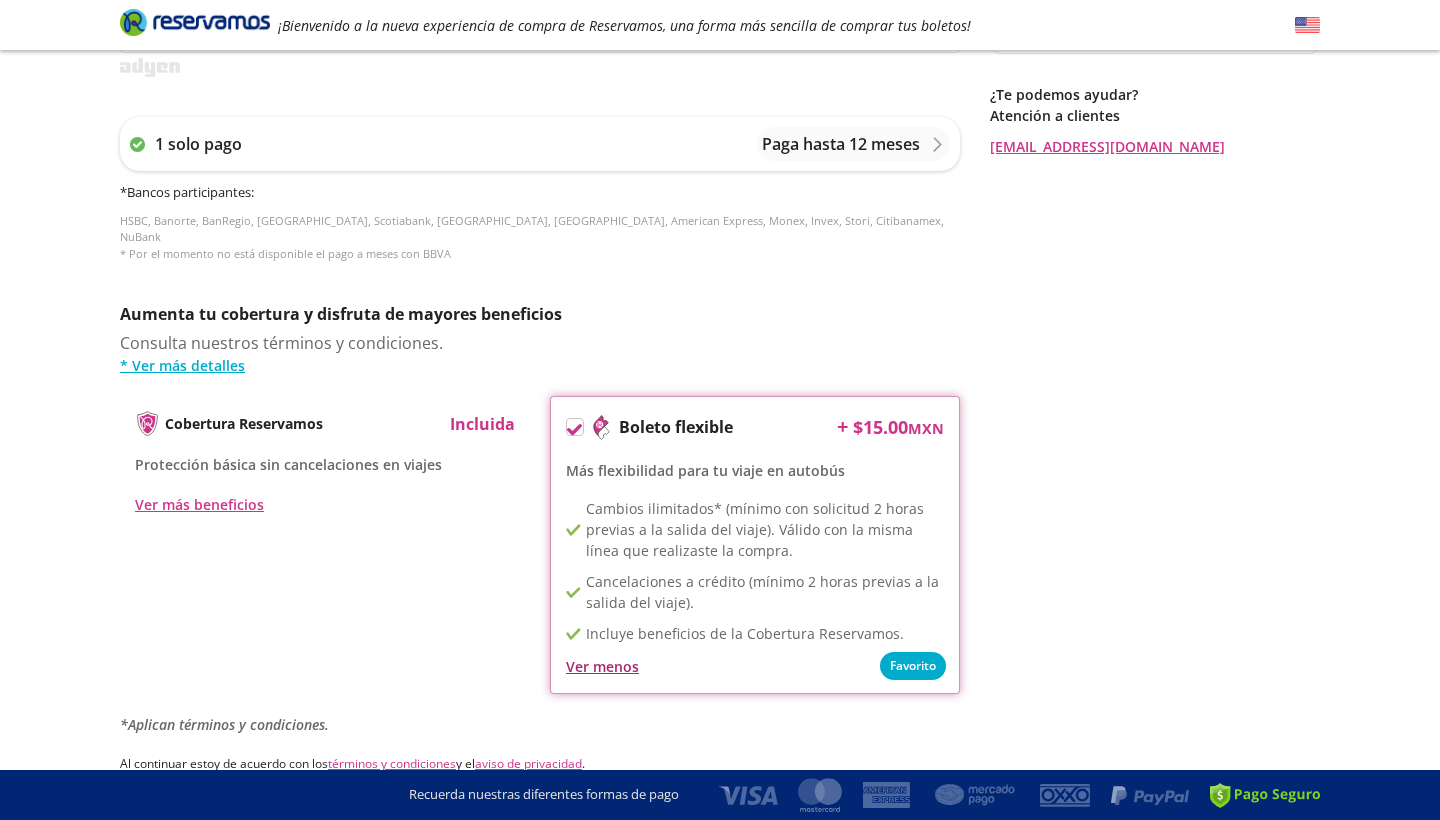 click on "Ver menos" at bounding box center [602, 666] 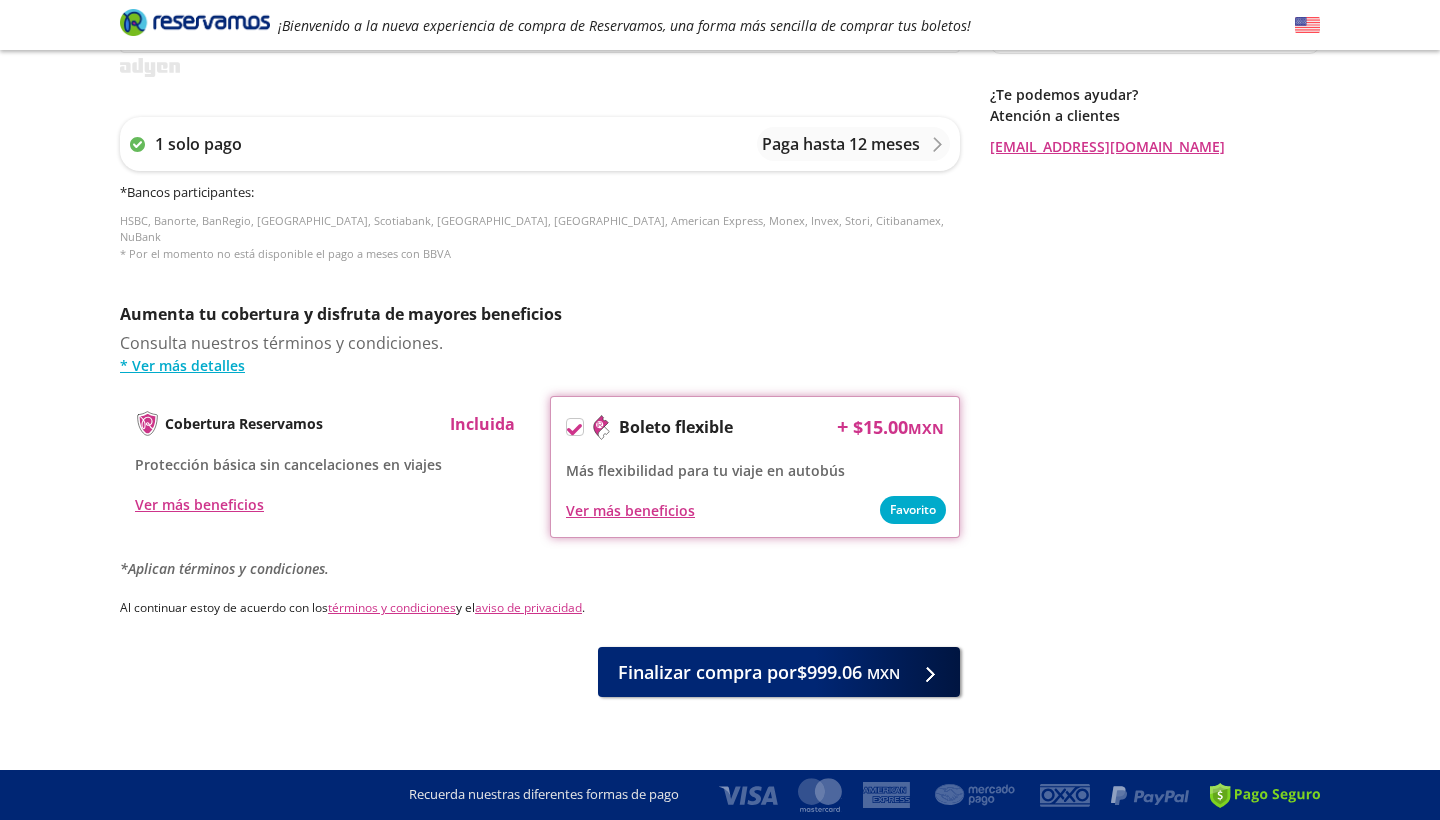 click 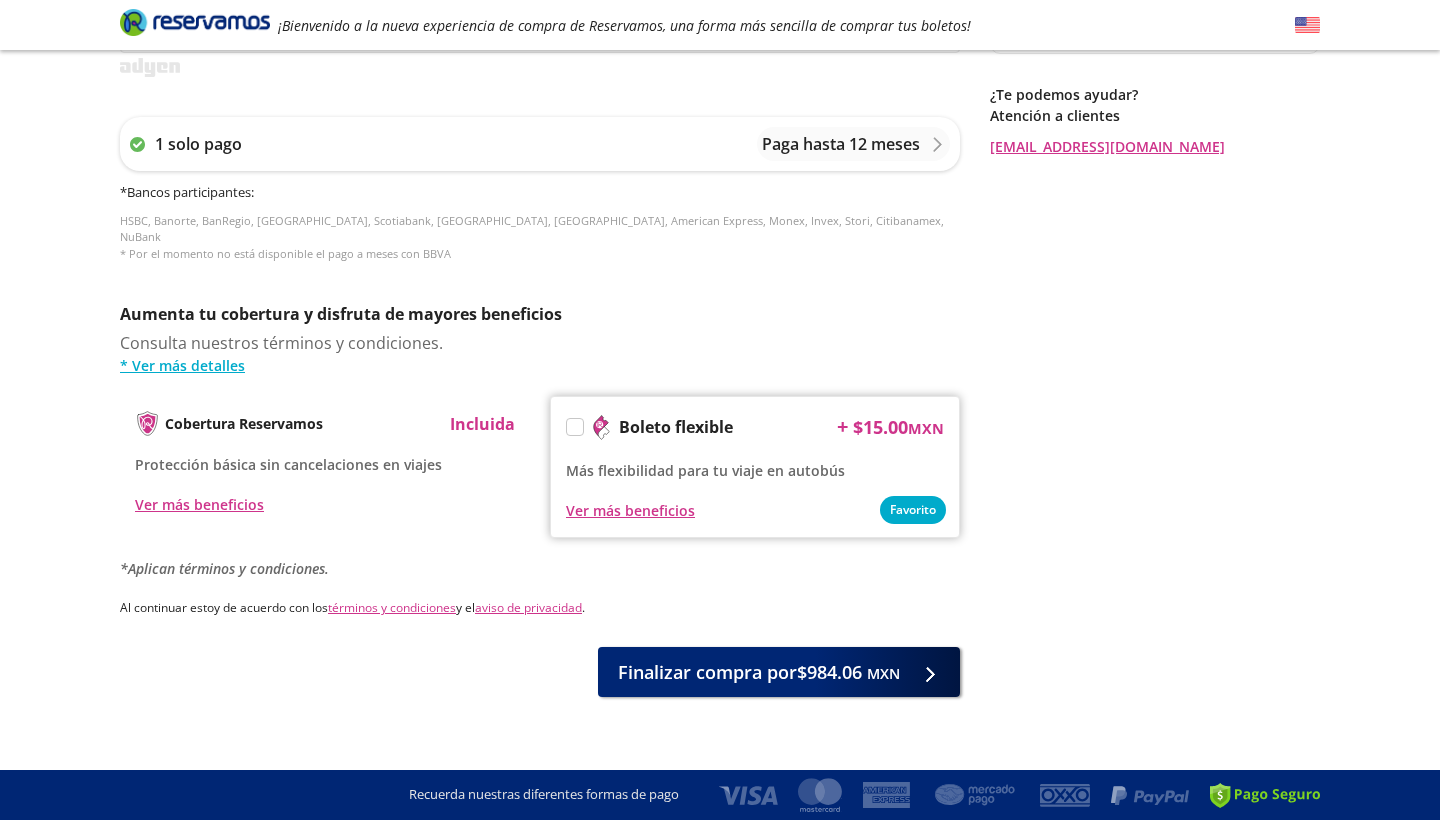 click at bounding box center [575, 427] 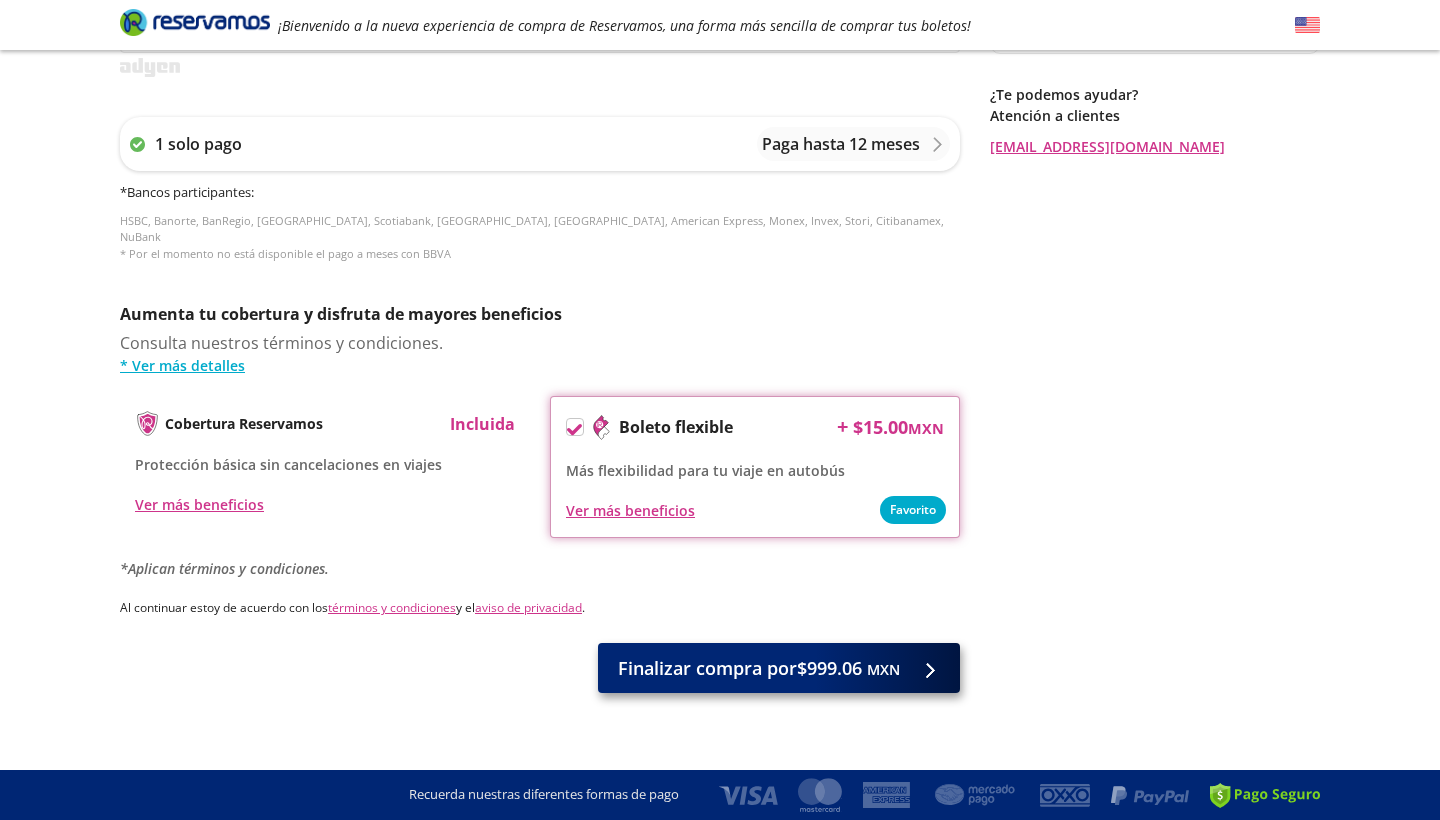click on "MXN" at bounding box center (883, 669) 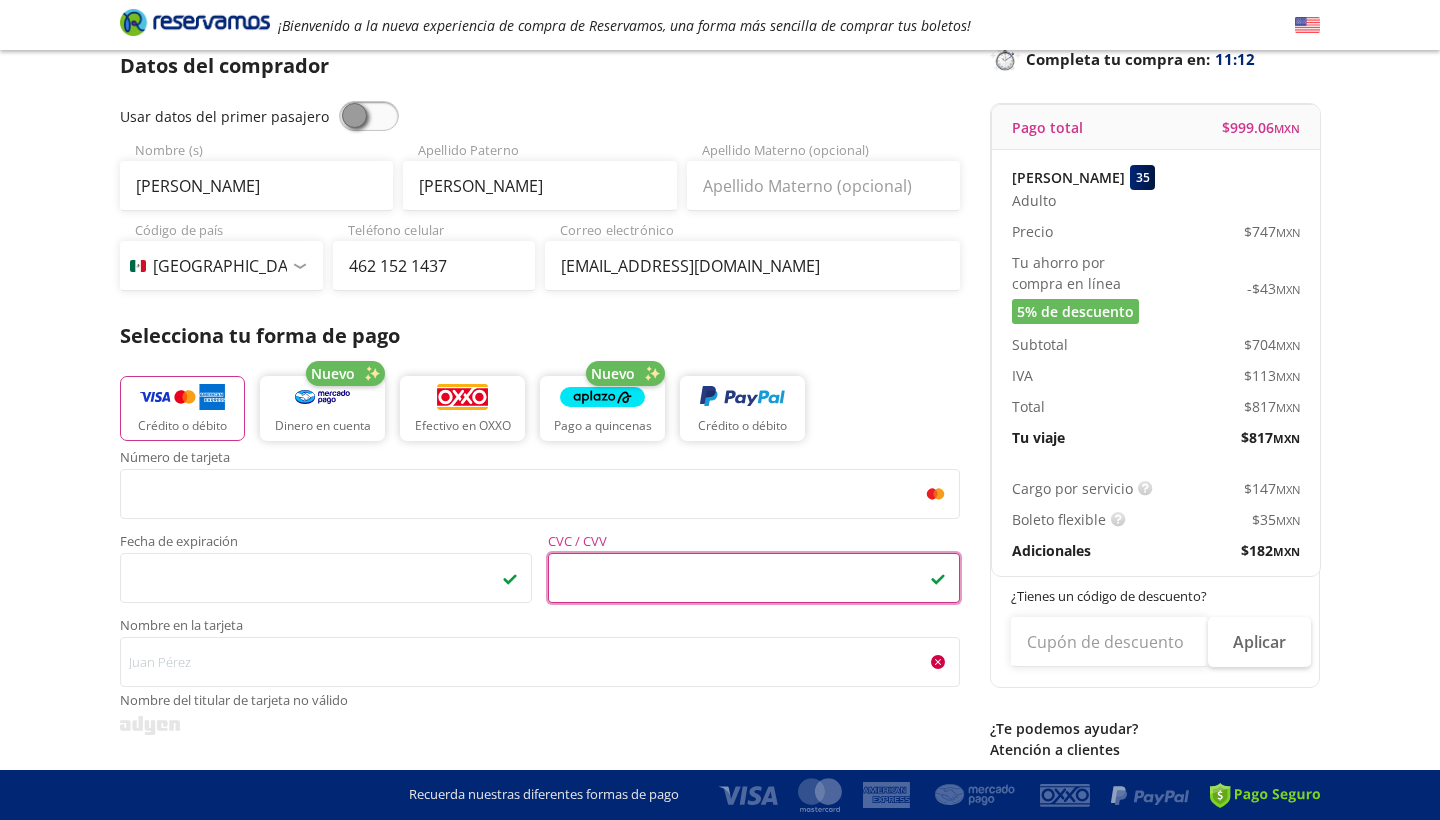 scroll, scrollTop: 288, scrollLeft: 0, axis: vertical 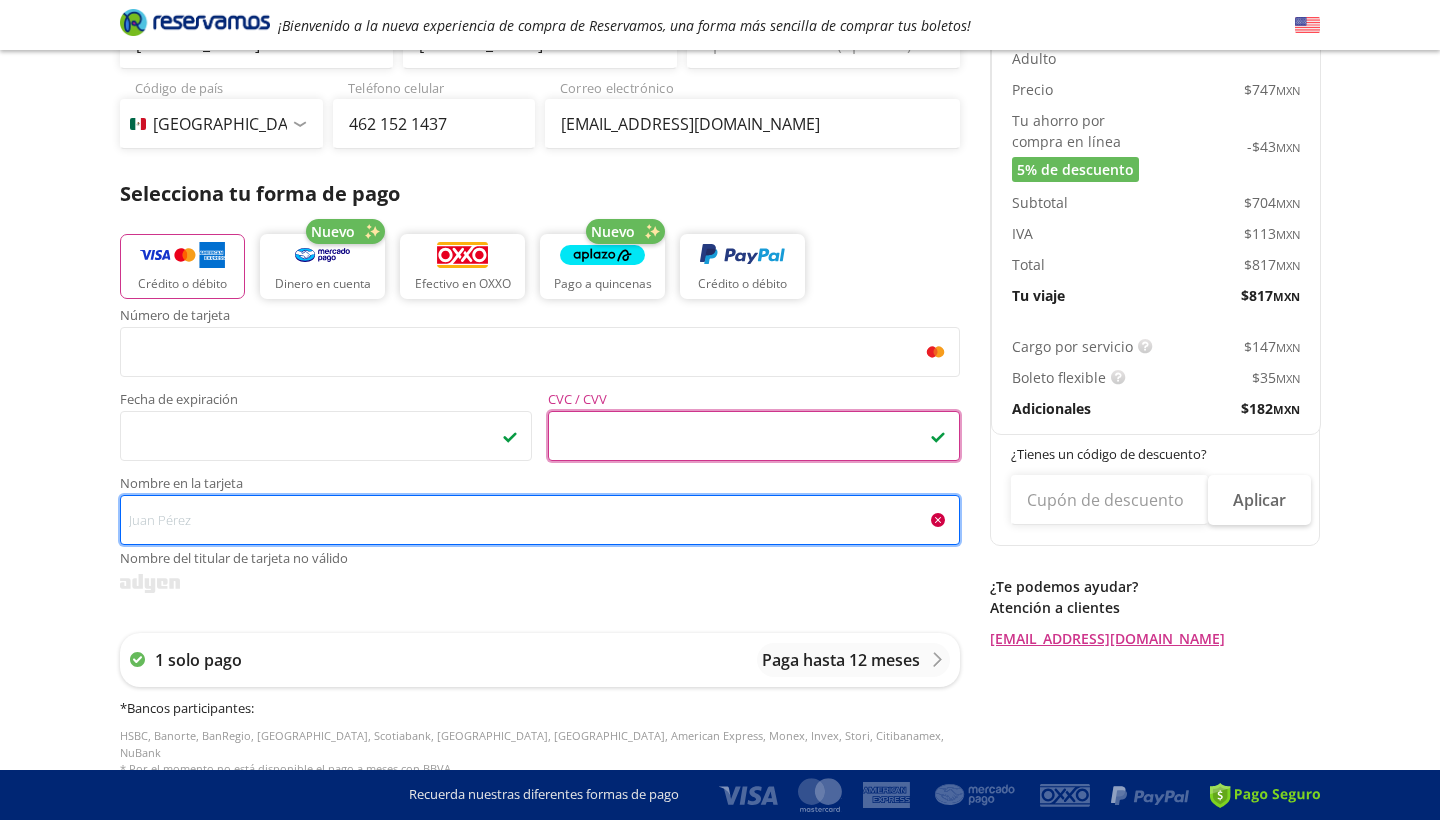 click on "Nombre en la tarjeta Nombre del titular de tarjeta no válido" at bounding box center [540, 520] 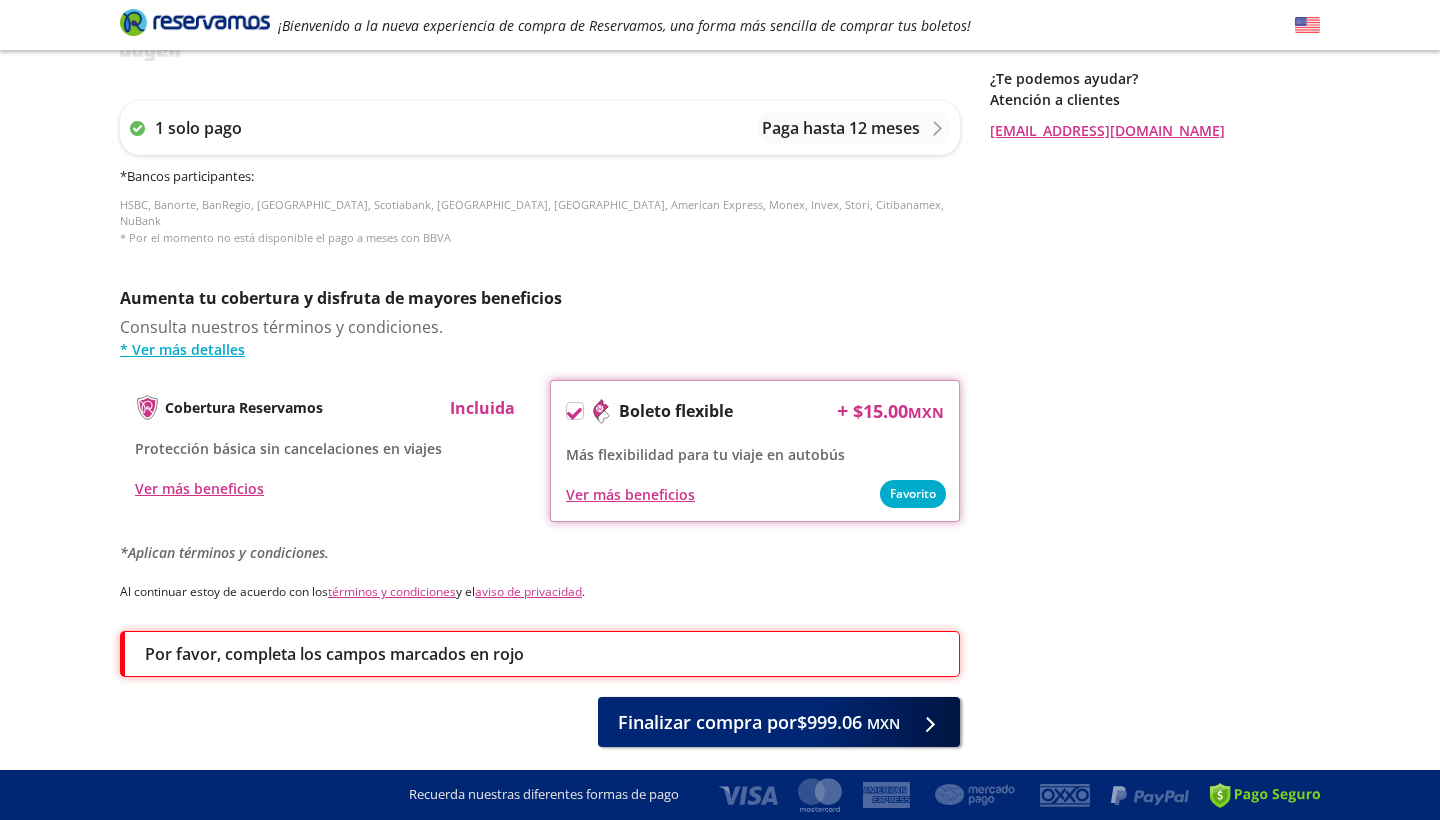 scroll, scrollTop: 839, scrollLeft: 0, axis: vertical 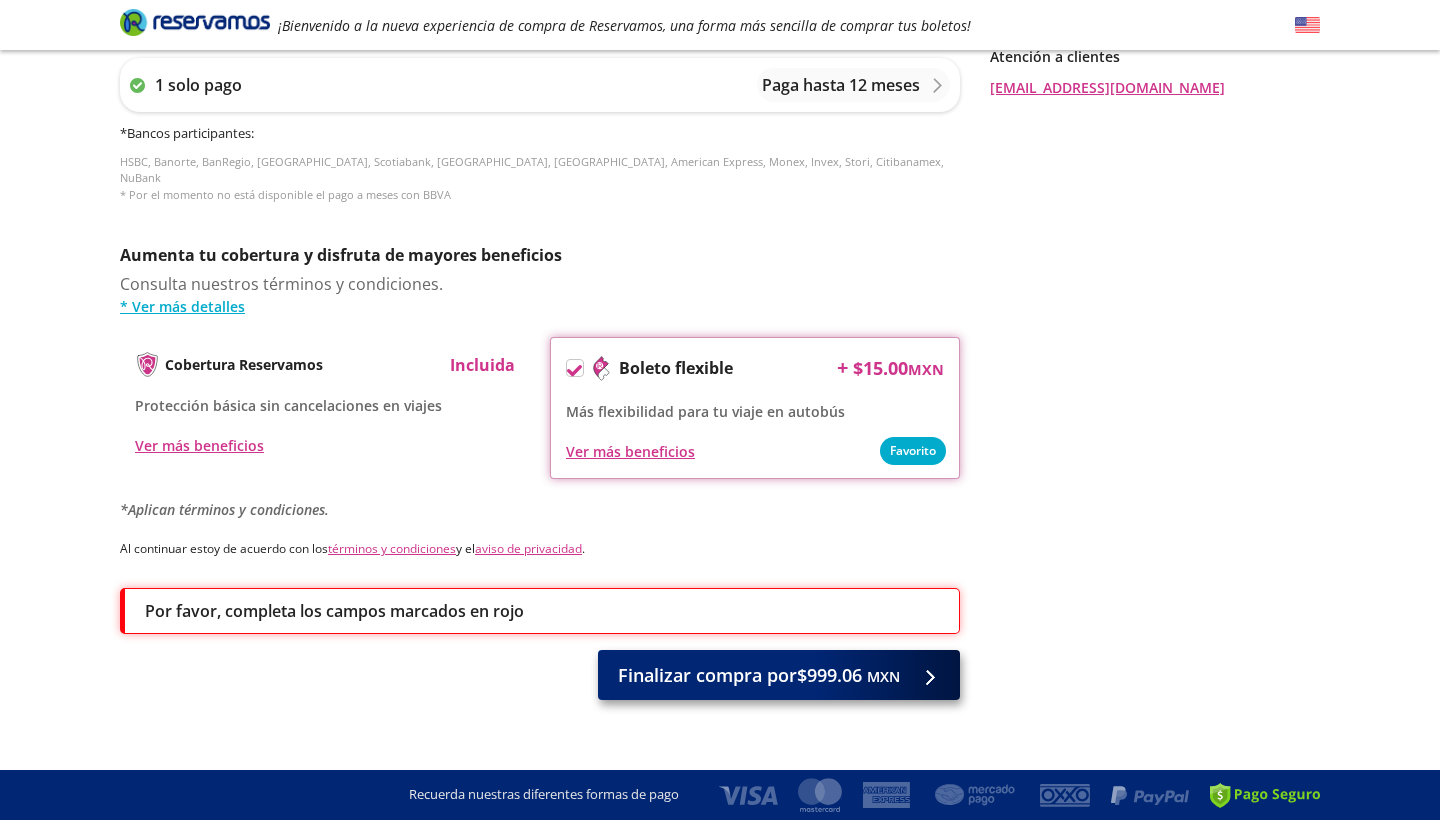 type on "J [PERSON_NAME]" 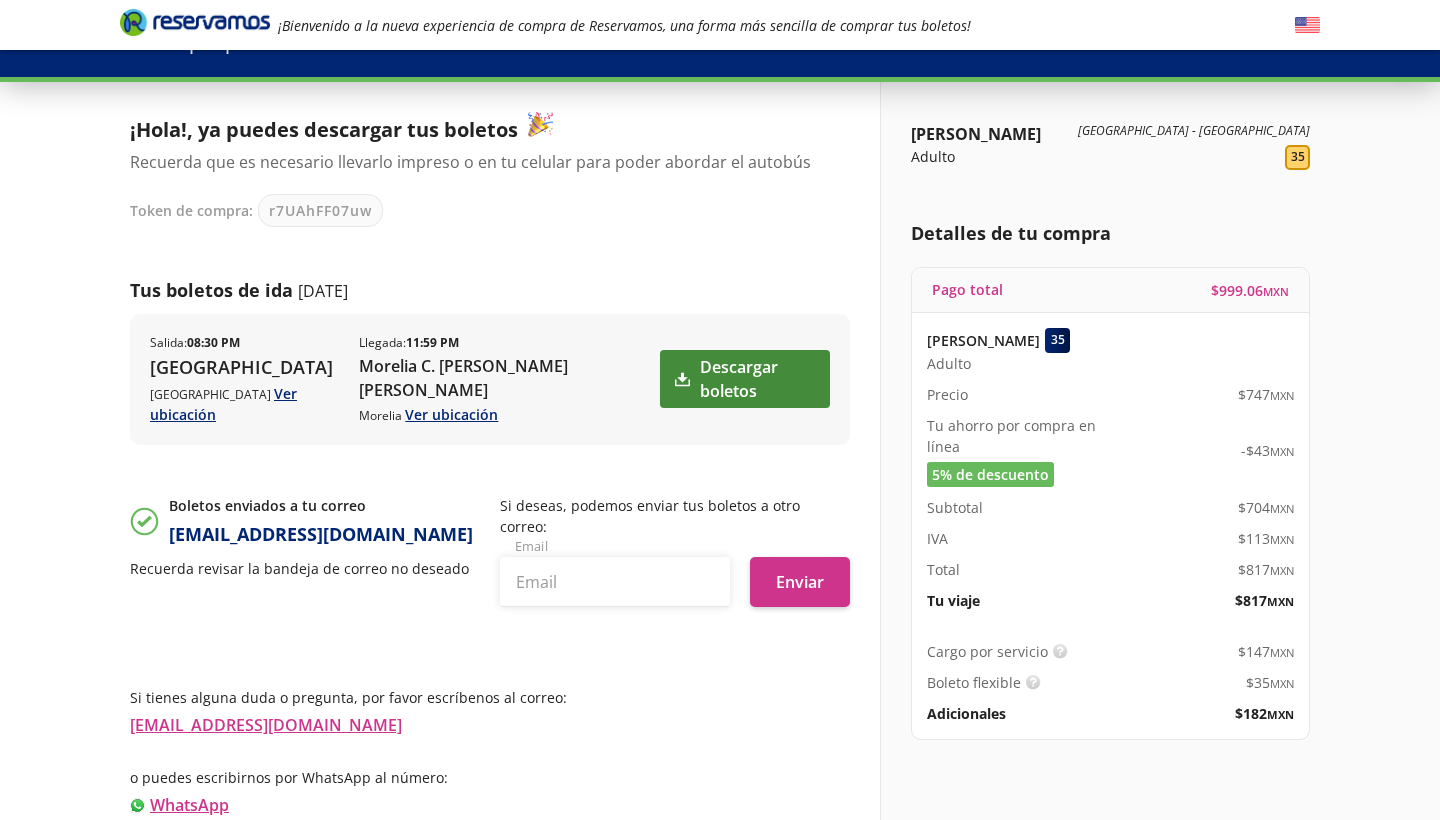 scroll, scrollTop: 109, scrollLeft: 0, axis: vertical 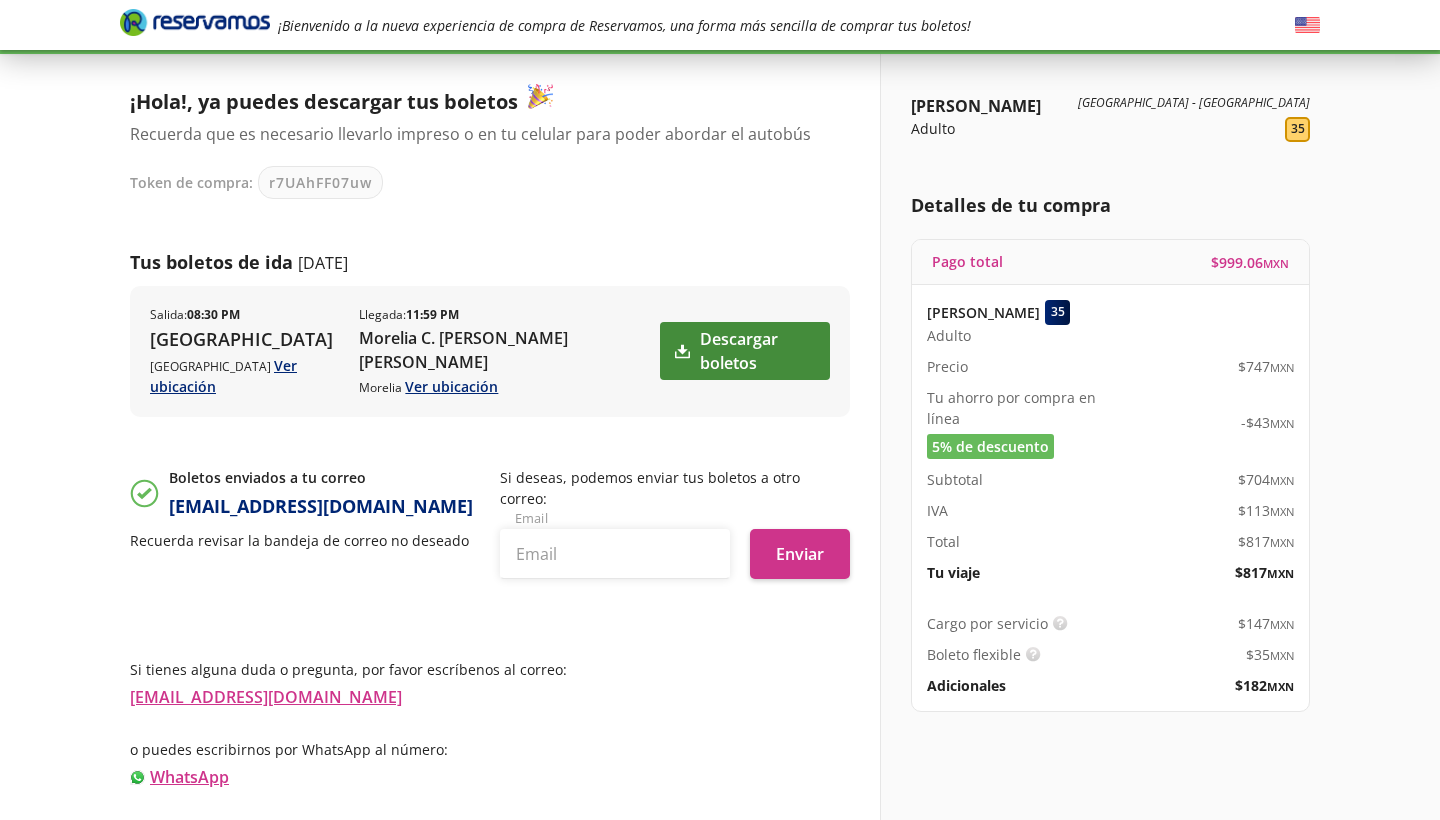 click on "Descargar boletos" at bounding box center [745, 351] 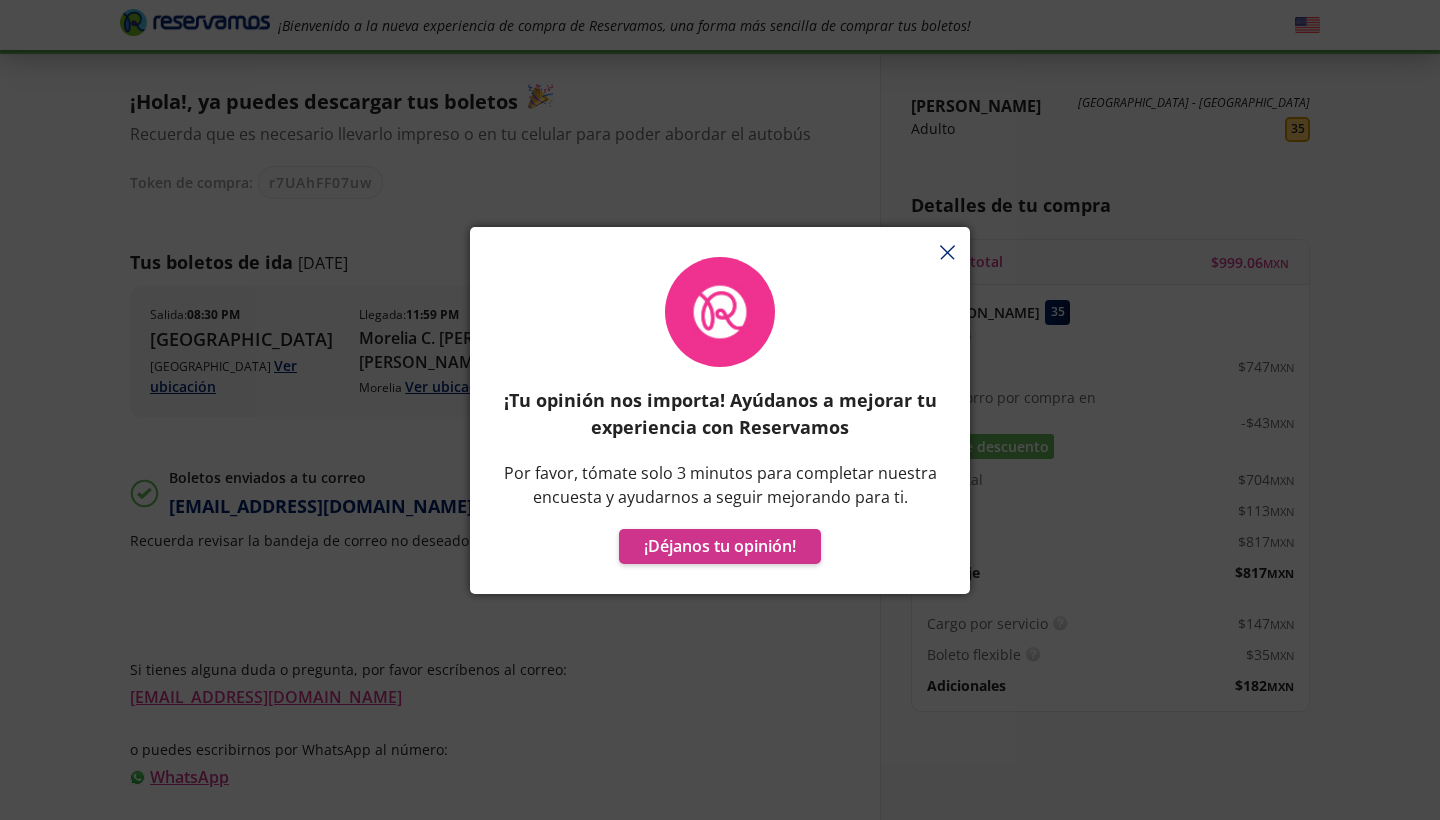 click on "¡Tu opinión nos importa! Ayúdanos a mejorar tu experiencia con Reservamos Por favor, tómate solo 3 minutos para completar nuestra encuesta y ayudarnos a seguir mejorando para ti. ¡Déjanos tu opinión!" at bounding box center (720, 420) 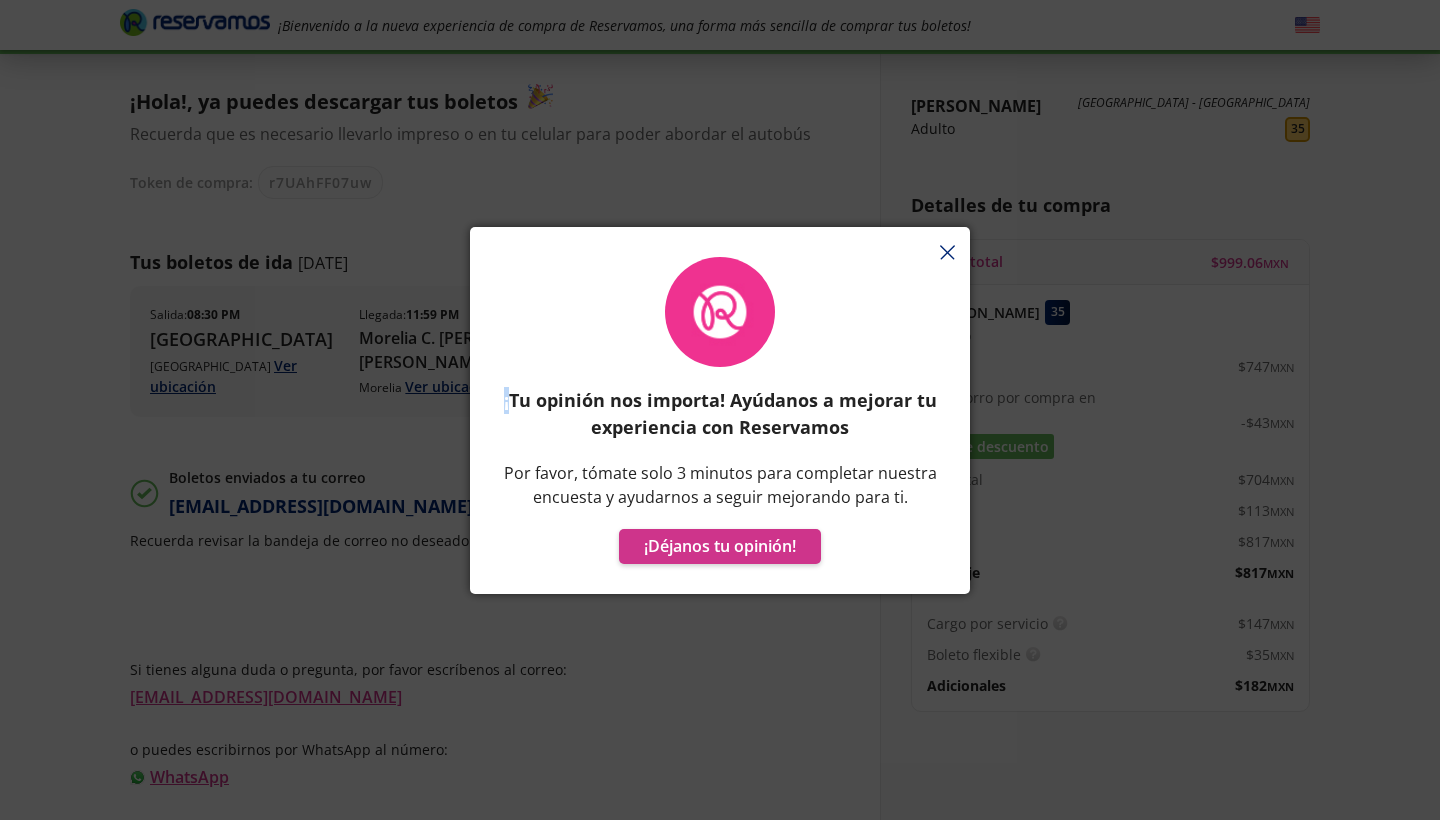 click on "¡Tu opinión nos importa! Ayúdanos a mejorar tu experiencia con Reservamos Por favor, tómate solo 3 minutos para completar nuestra encuesta y ayudarnos a seguir mejorando para ti. ¡Déjanos tu opinión!" at bounding box center [720, 420] 